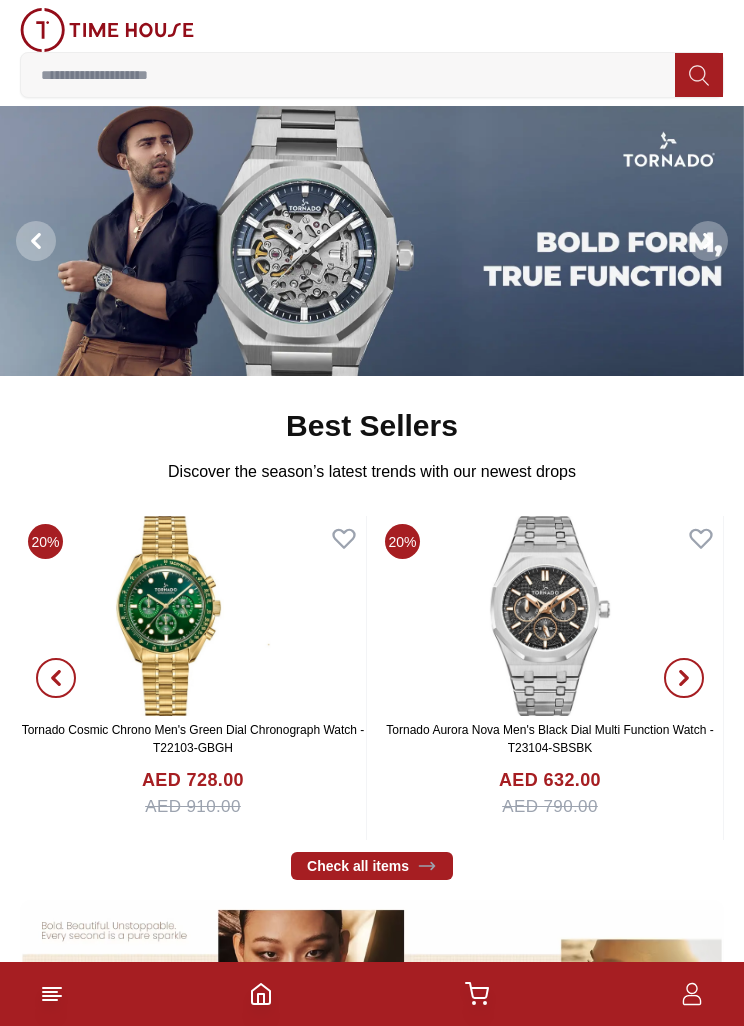 scroll, scrollTop: 0, scrollLeft: 0, axis: both 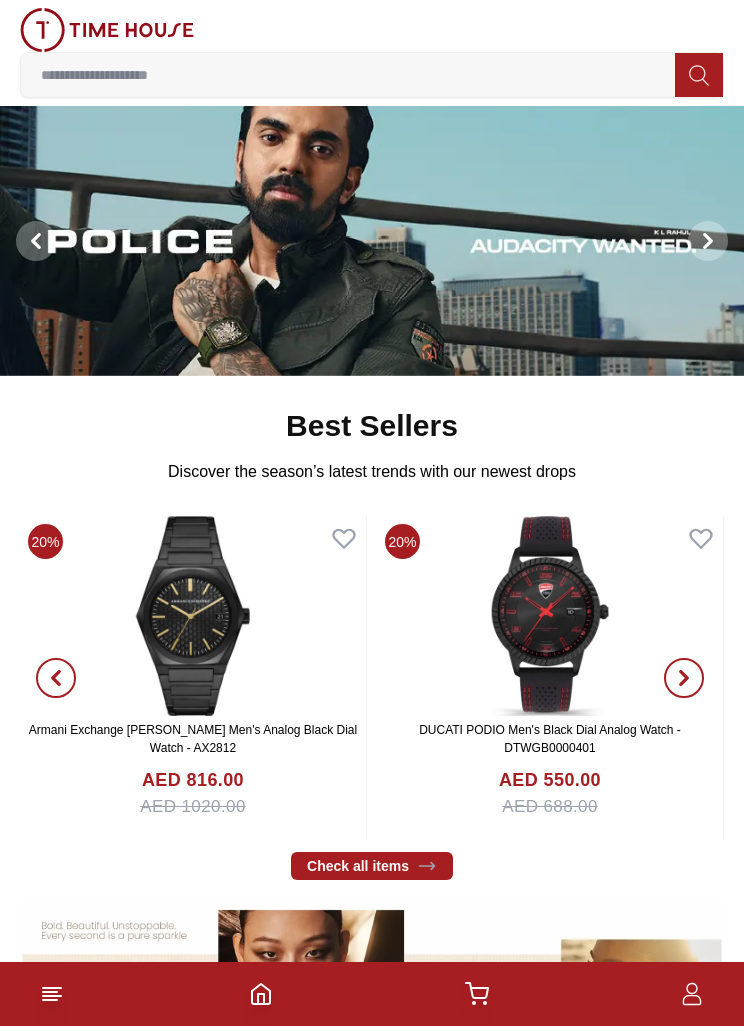 click on "Check all items" at bounding box center (372, 866) 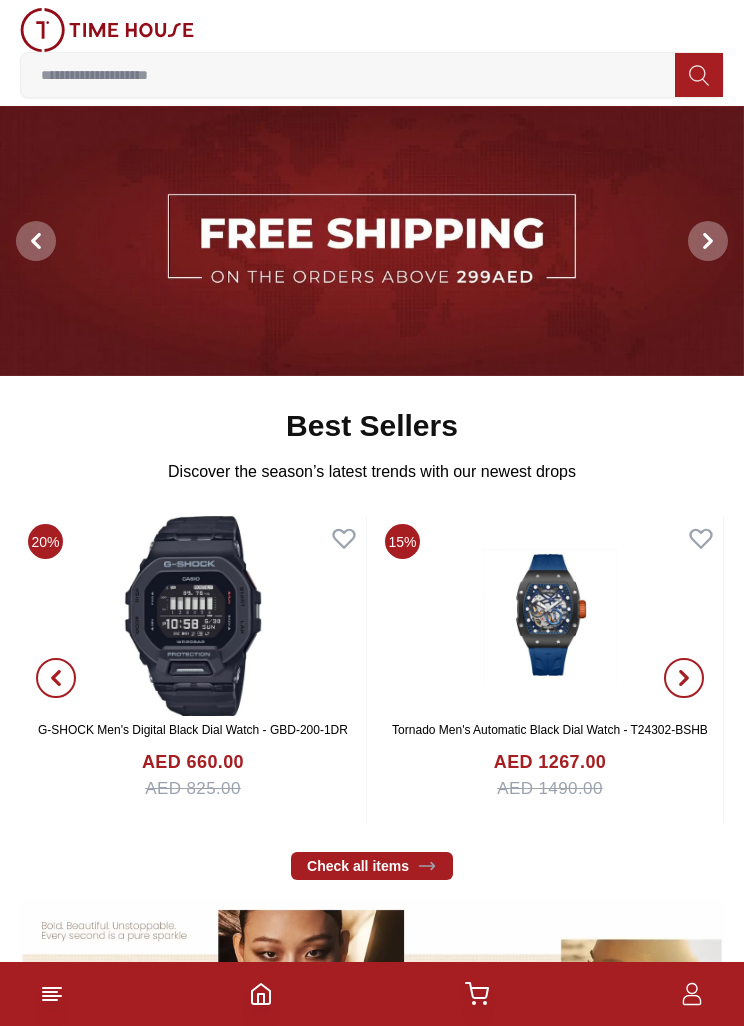 click at bounding box center [708, 241] 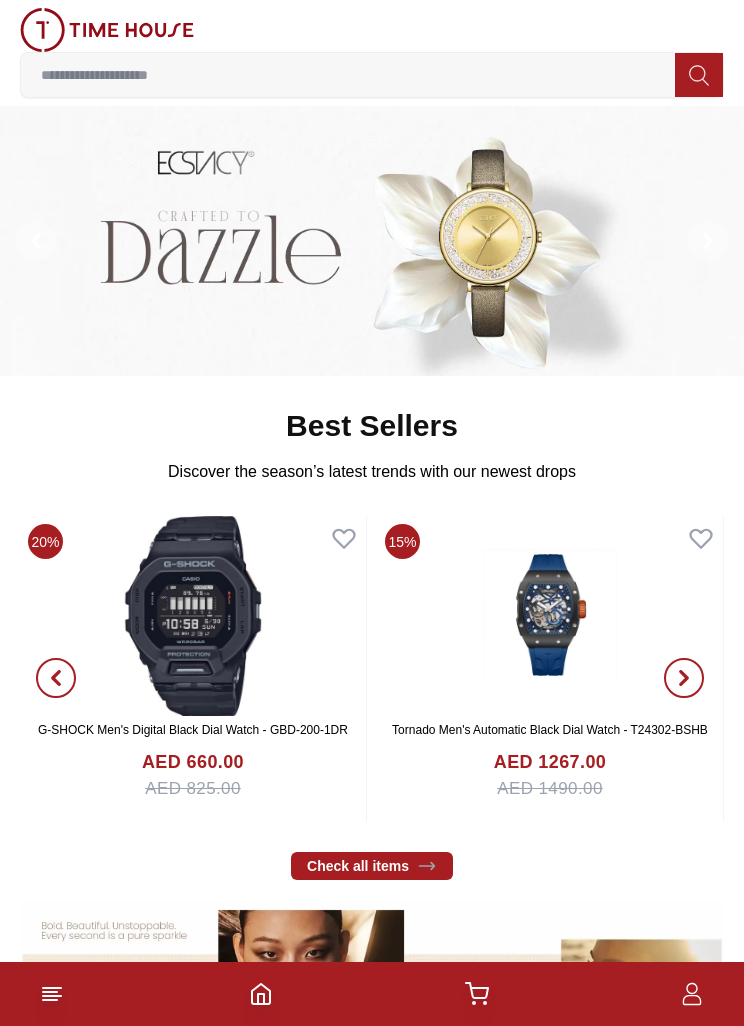 click 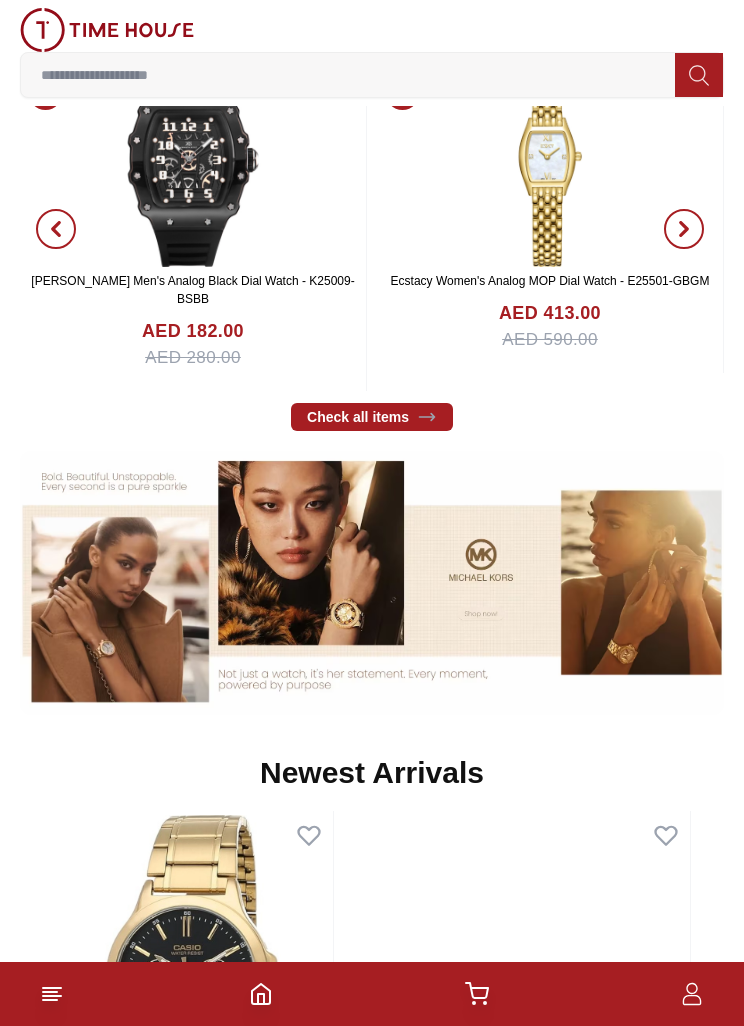 scroll, scrollTop: 0, scrollLeft: 0, axis: both 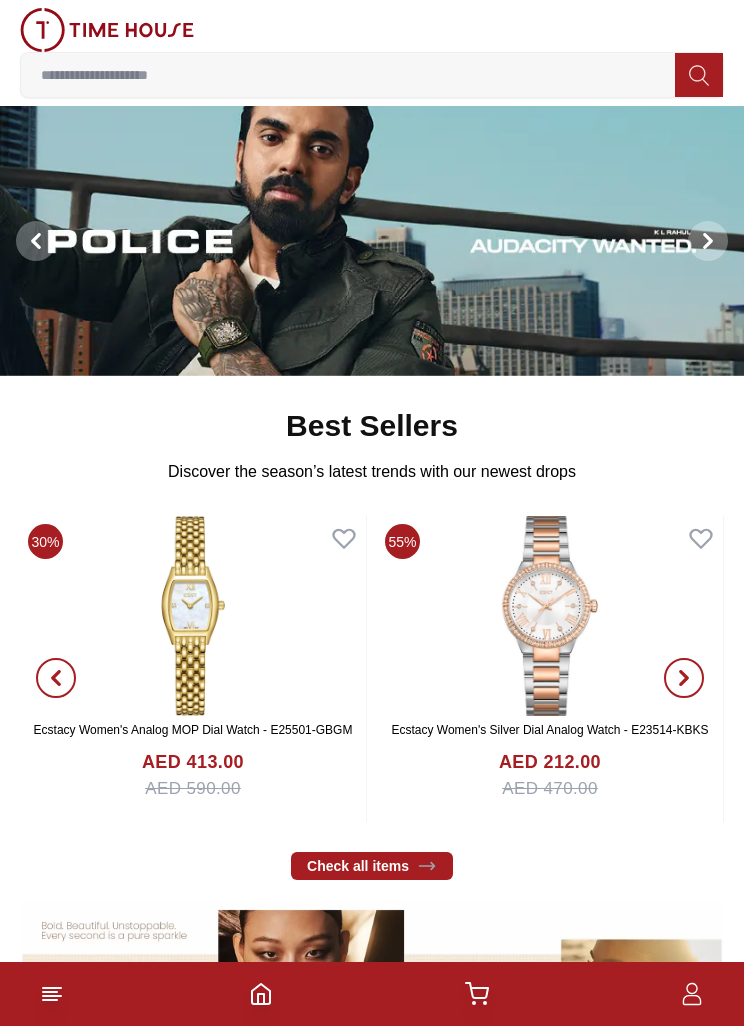 click at bounding box center (708, 241) 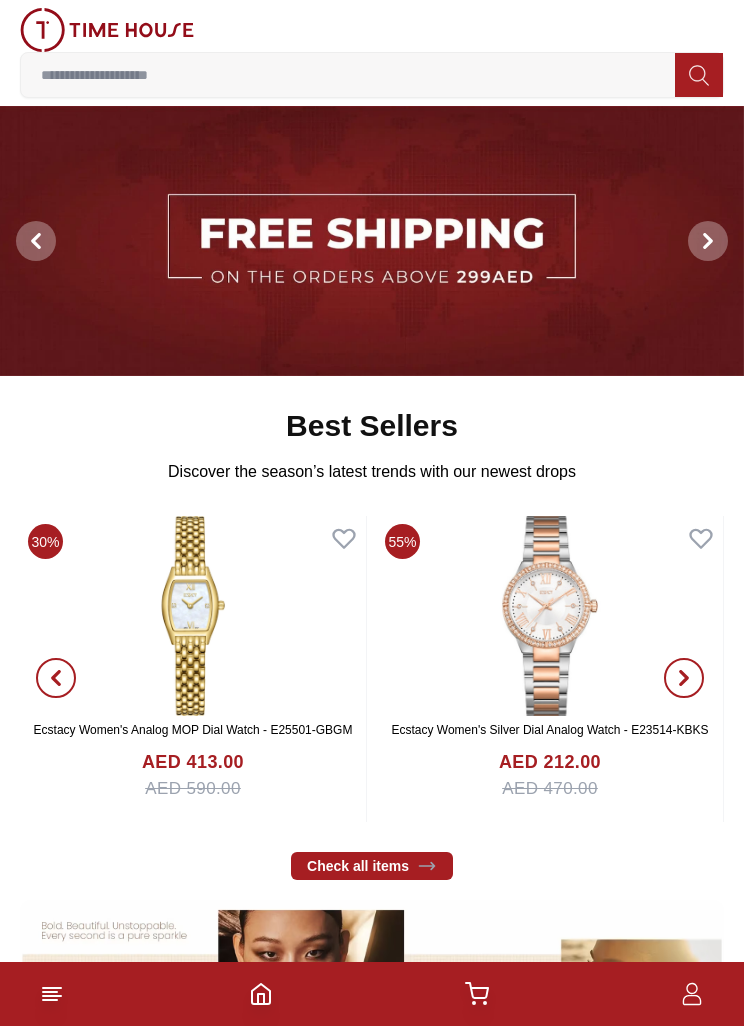 click at bounding box center [708, 241] 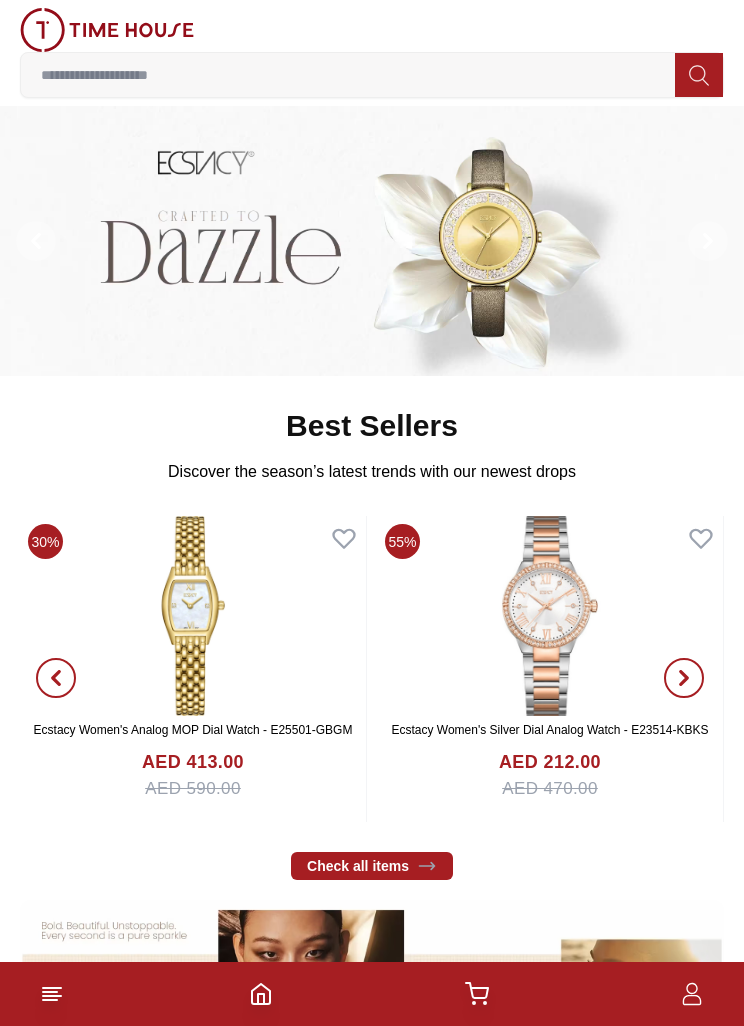click at bounding box center (708, 241) 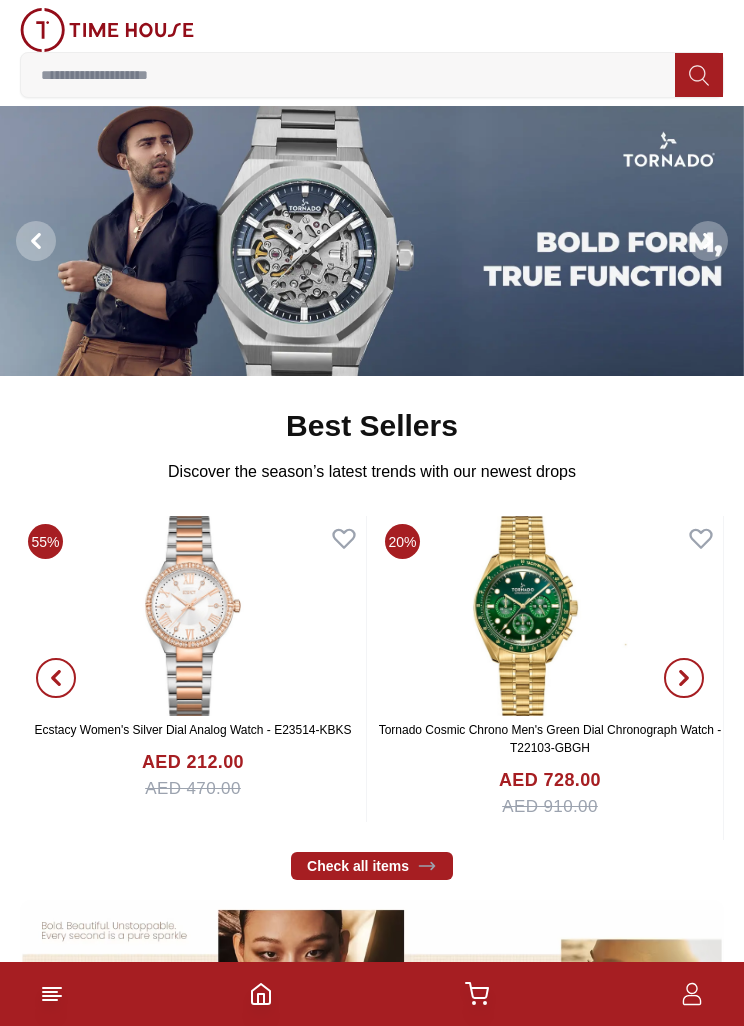 click at bounding box center (708, 241) 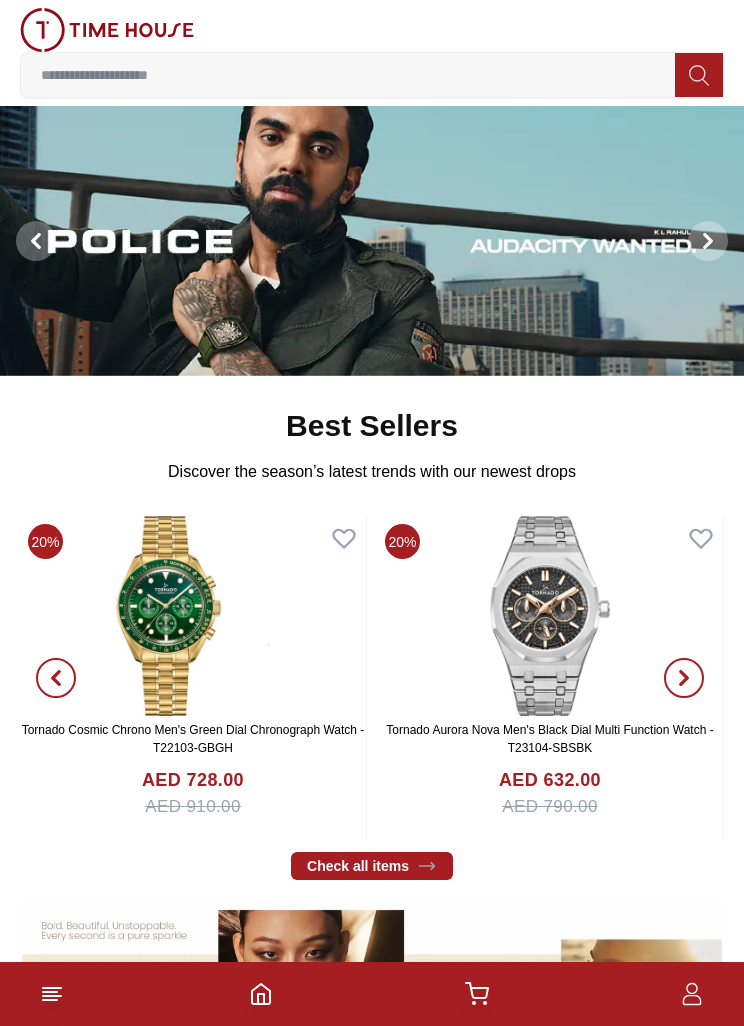 click at bounding box center [708, 241] 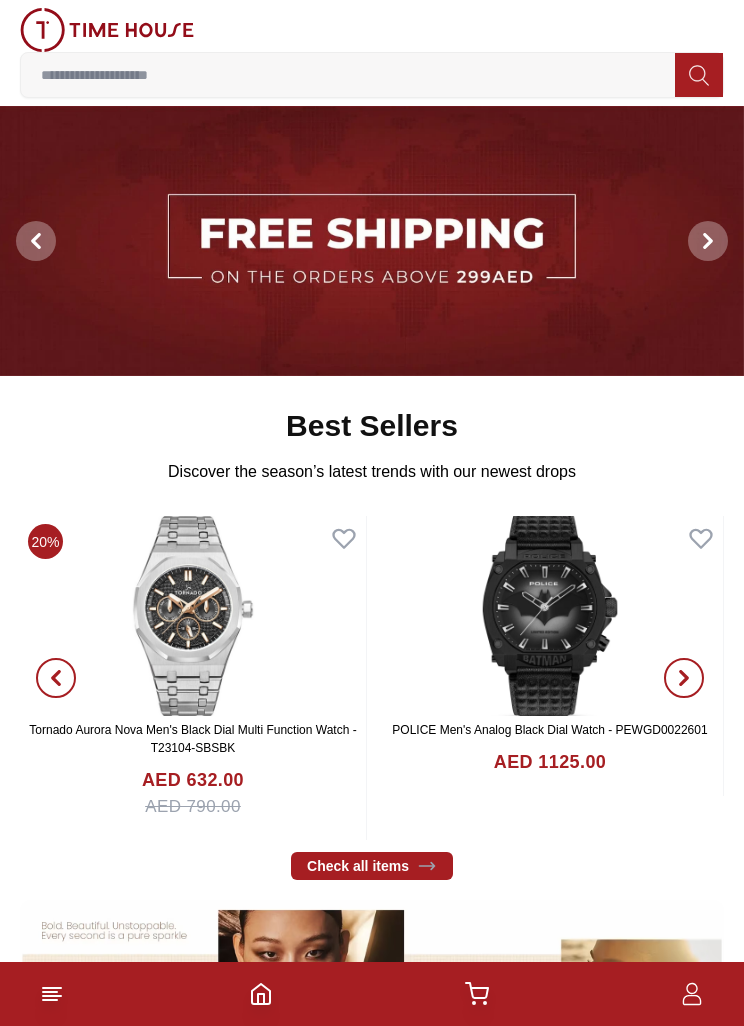 click 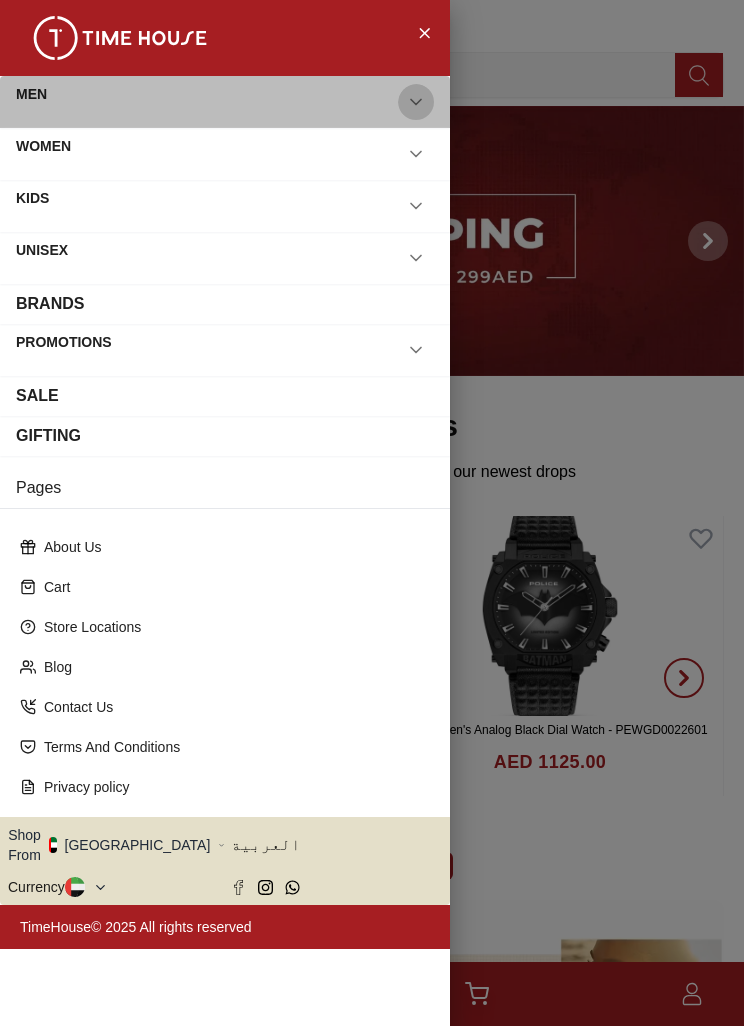 click 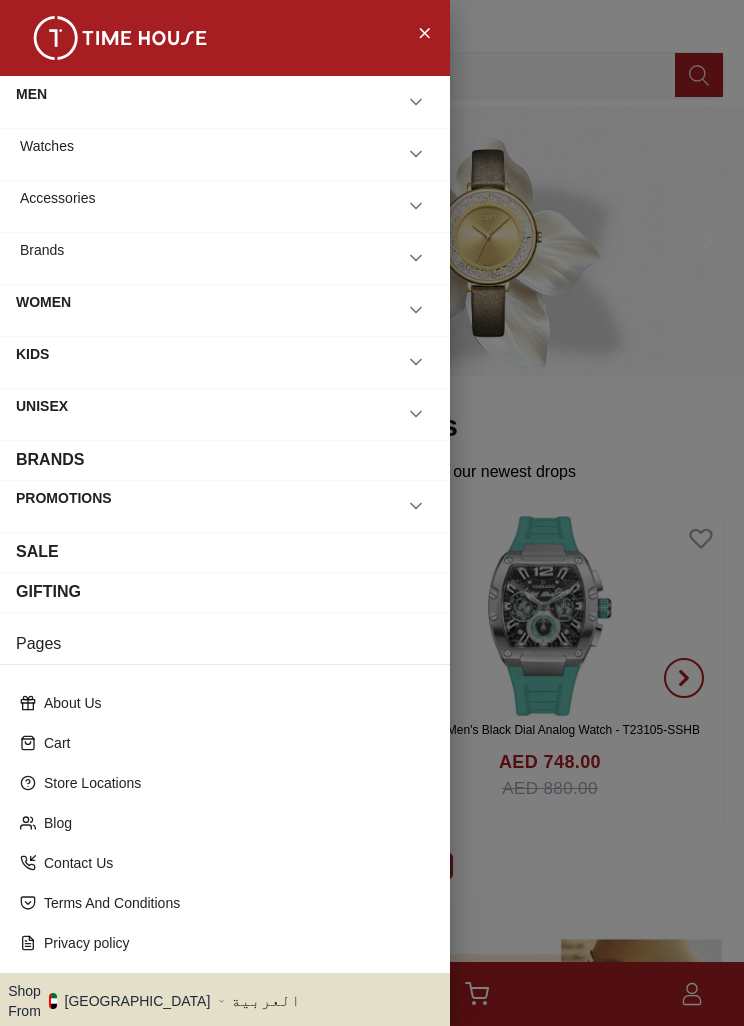 click 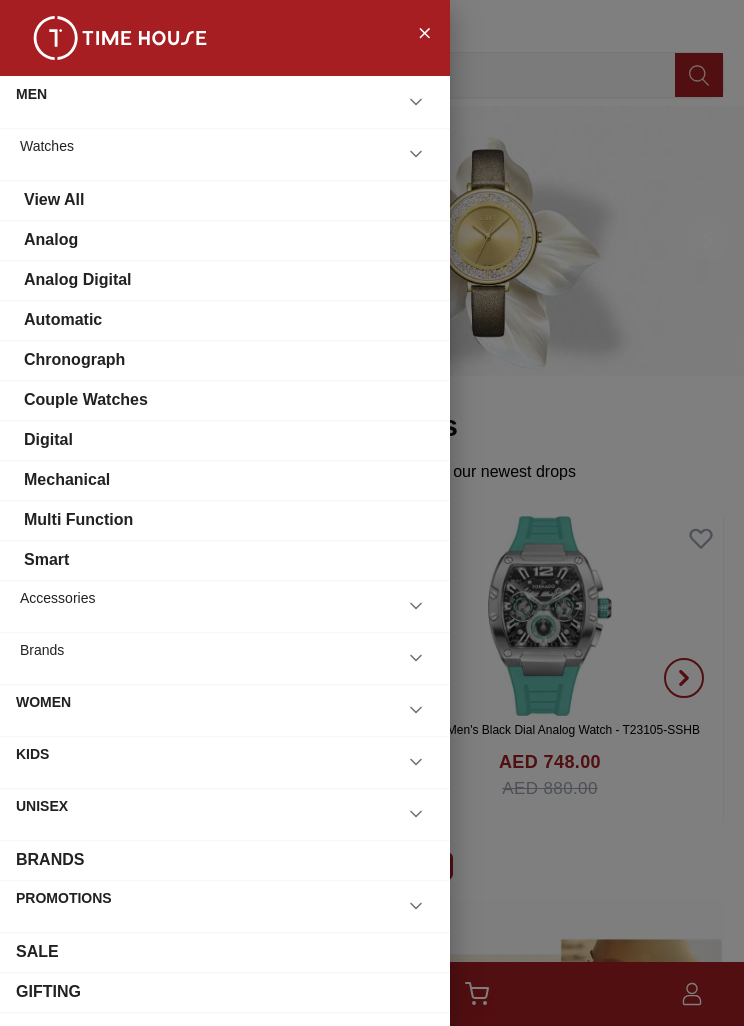 click on "View All" at bounding box center (225, 200) 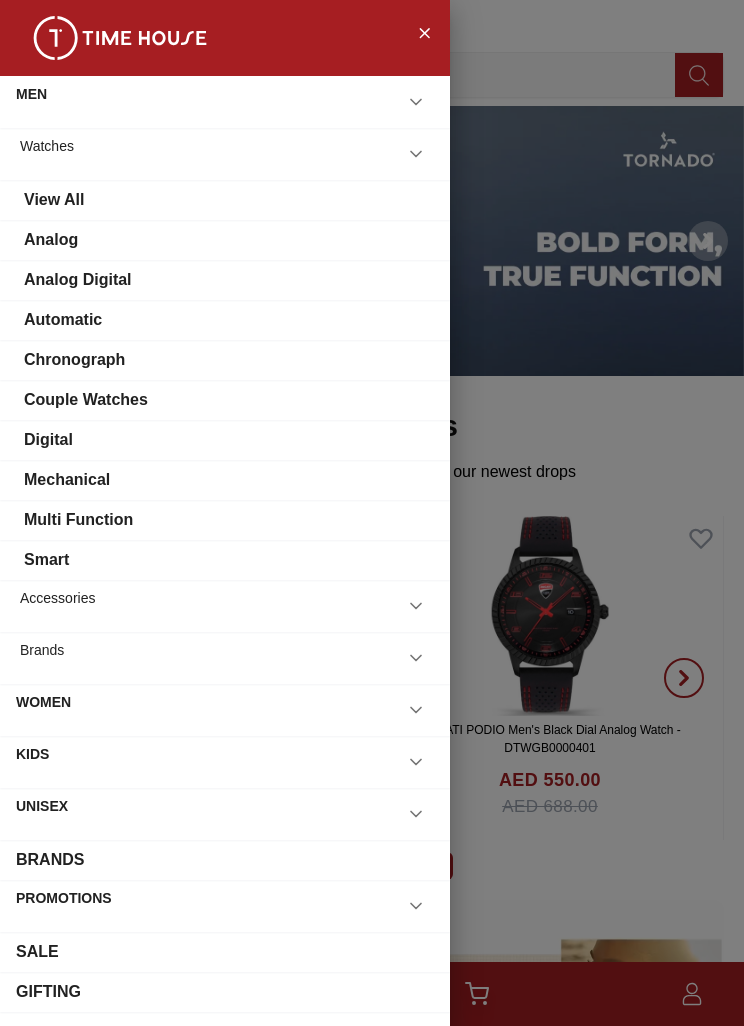 click on "View All" at bounding box center [225, 200] 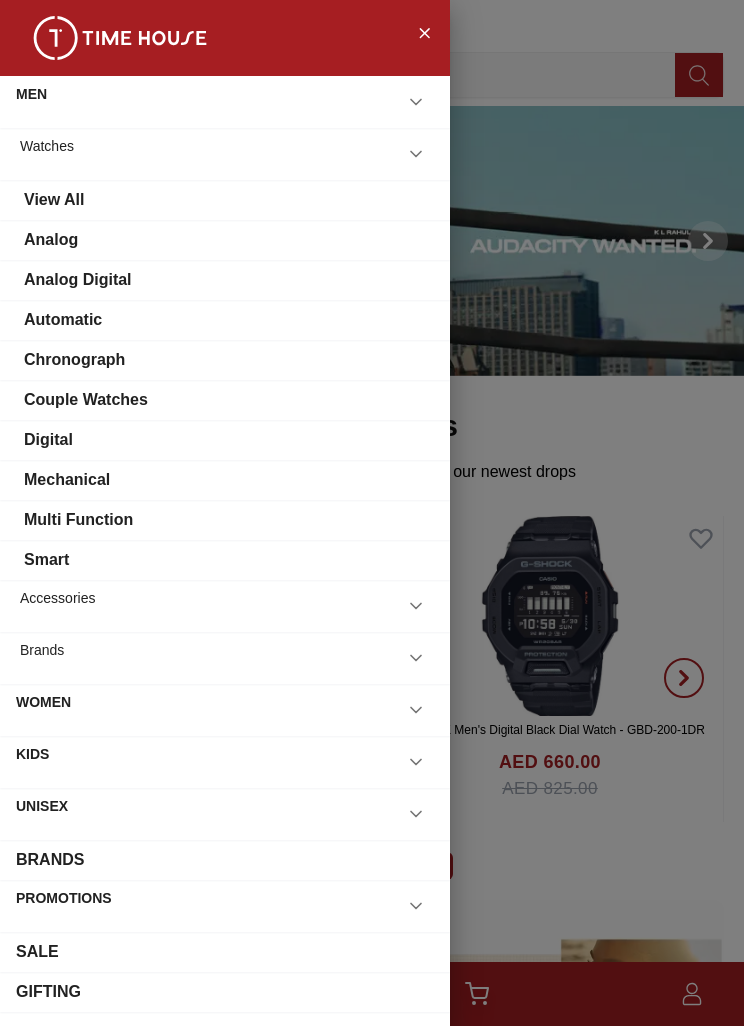 click on "PROMOTIONS" at bounding box center (225, 906) 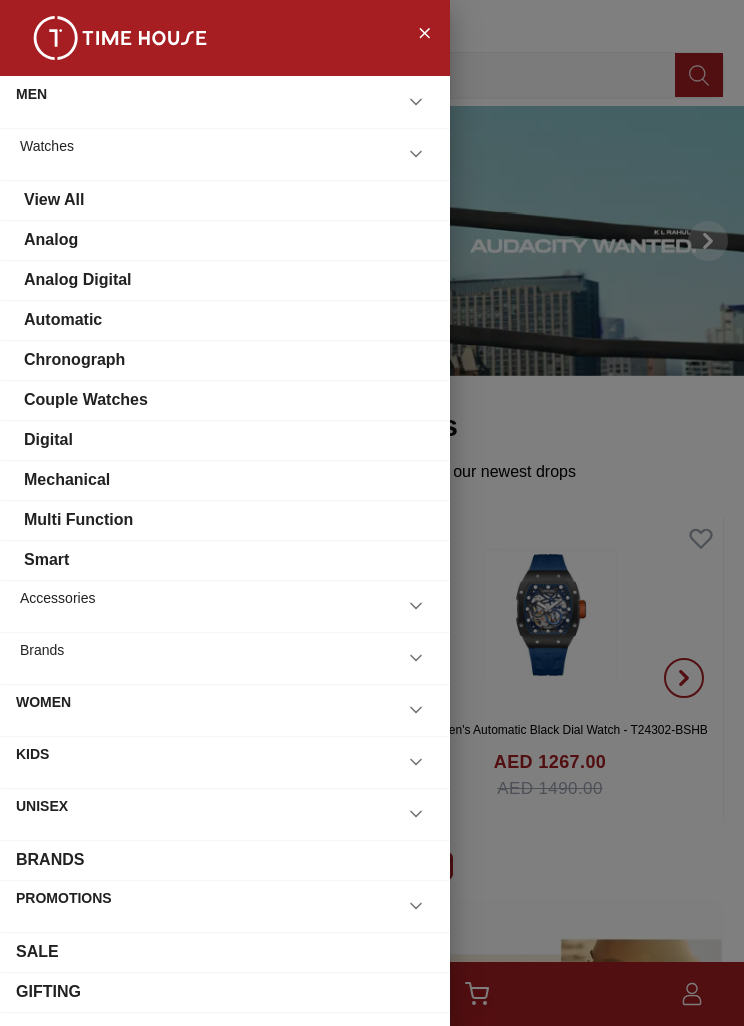click on "BRANDS" at bounding box center (225, 860) 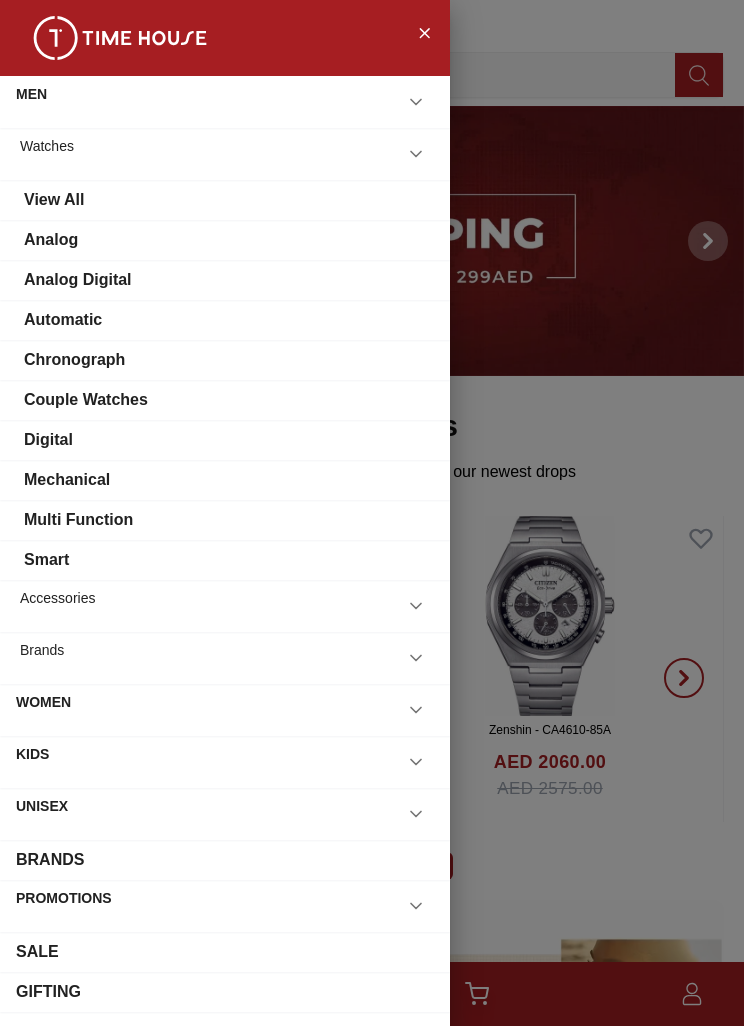 click on "BRANDS" at bounding box center [225, 860] 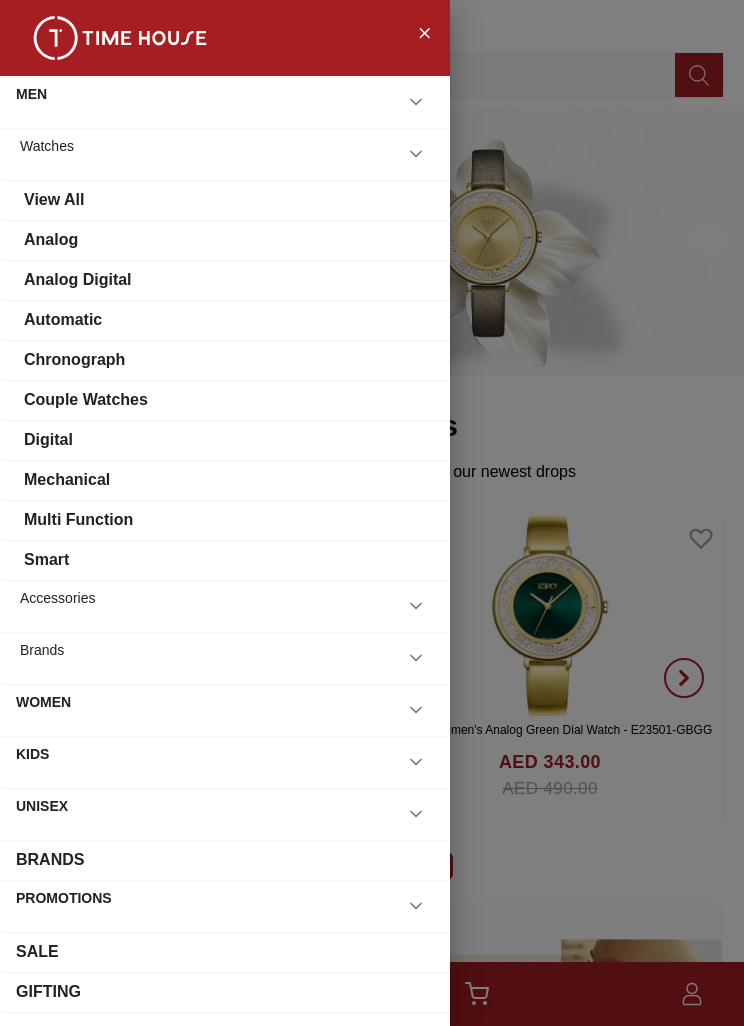 scroll, scrollTop: 0, scrollLeft: 0, axis: both 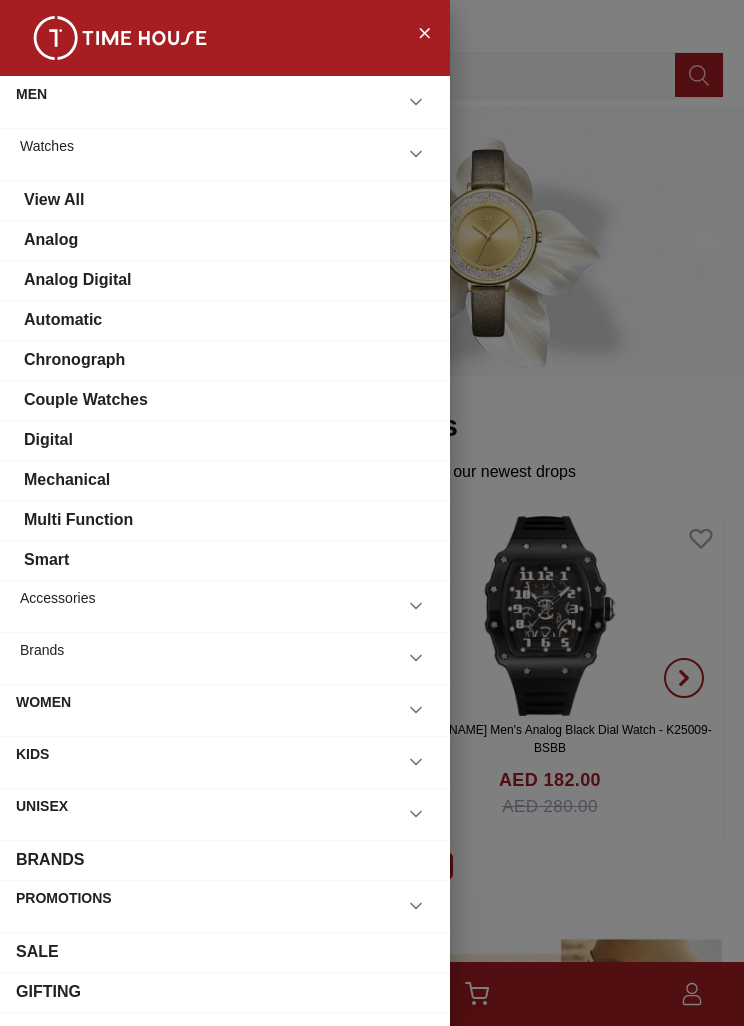 click on "View All" at bounding box center [225, 200] 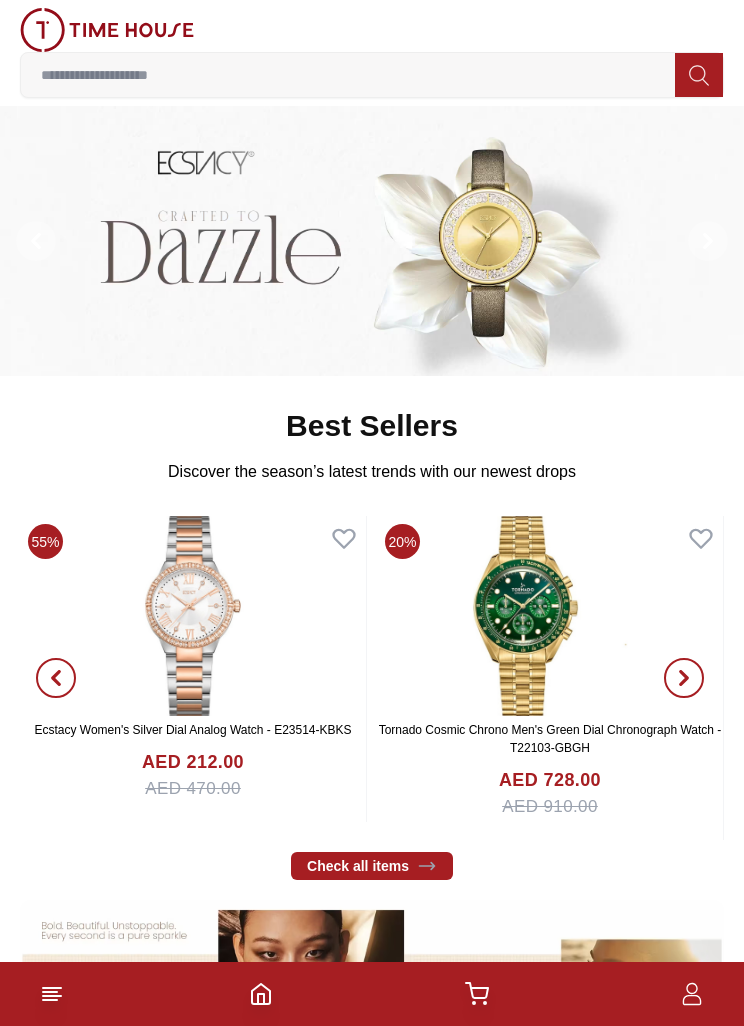 scroll, scrollTop: 0, scrollLeft: 0, axis: both 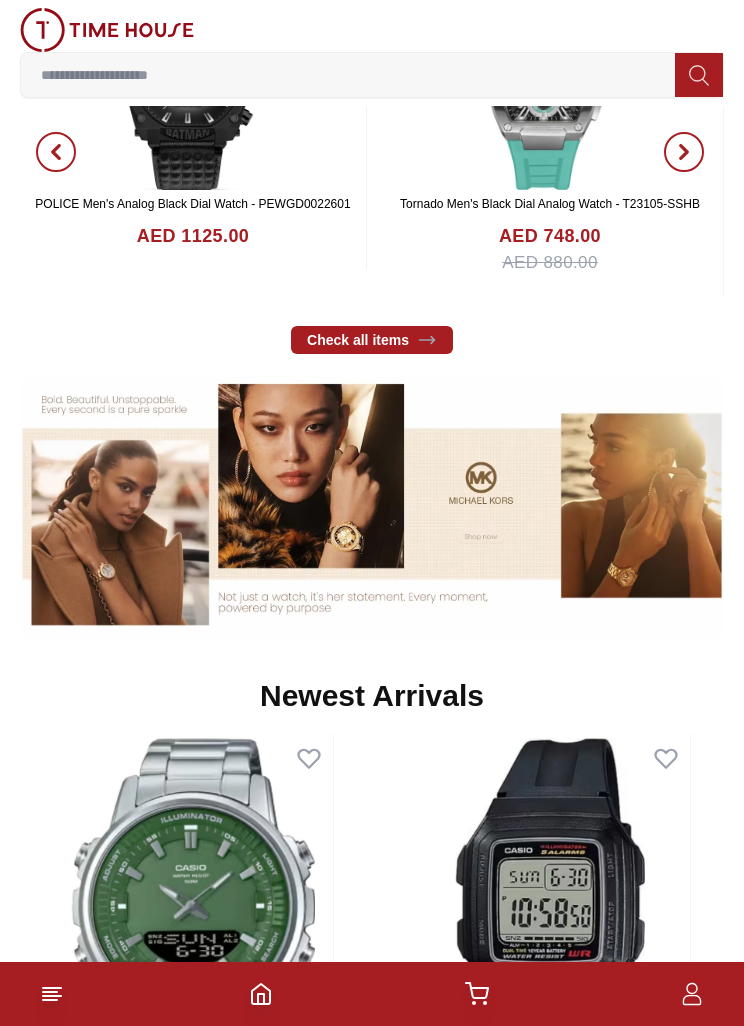 click on "Check all items" at bounding box center (372, 340) 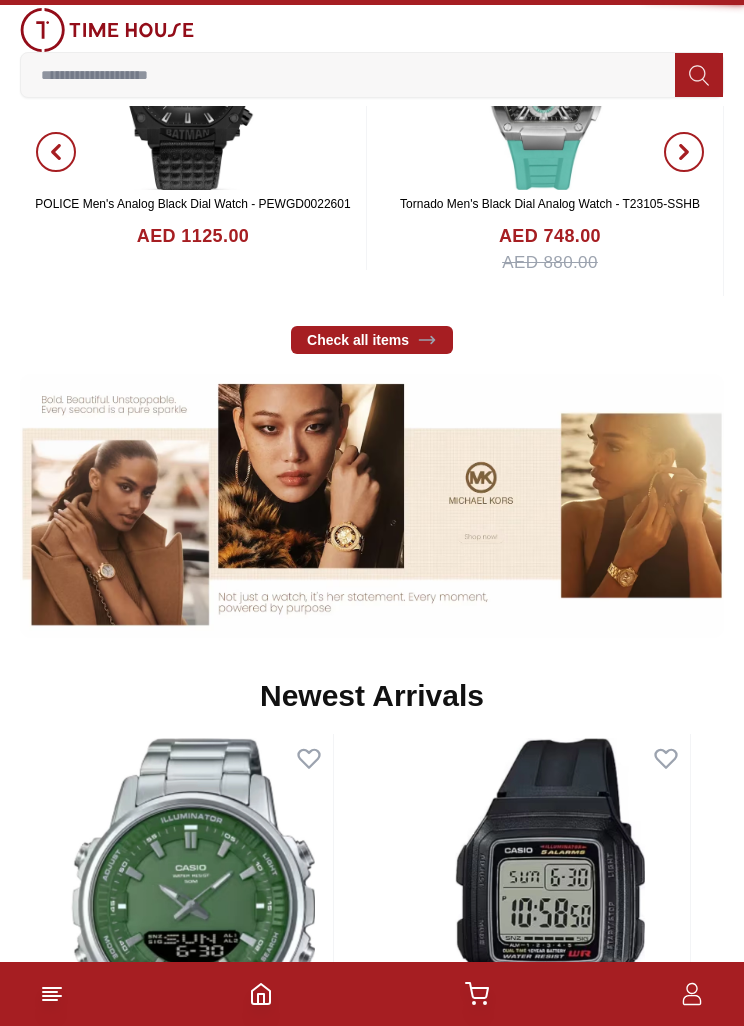 scroll, scrollTop: 0, scrollLeft: 0, axis: both 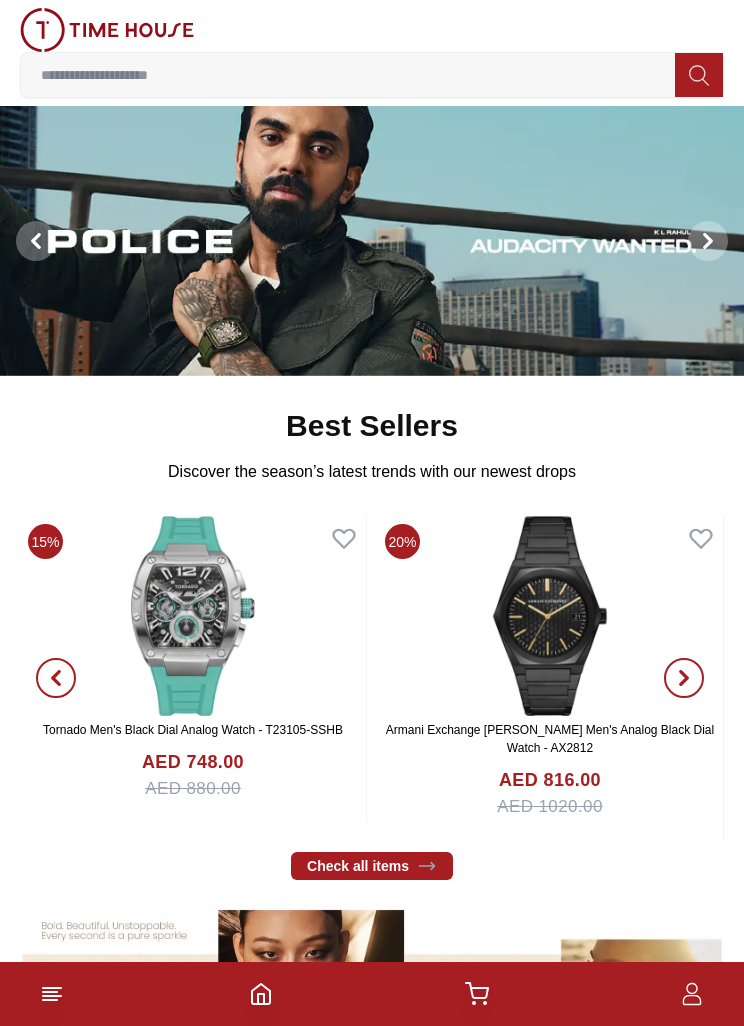 click on "Check all items" at bounding box center (372, 866) 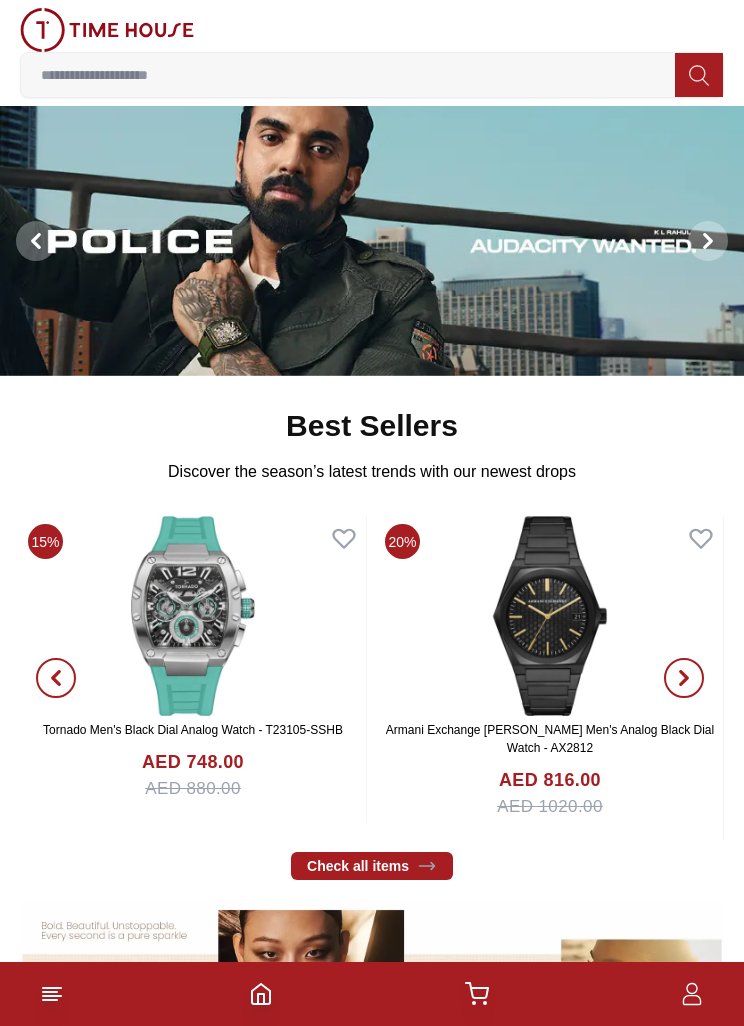 click on "Check all items" at bounding box center [372, 866] 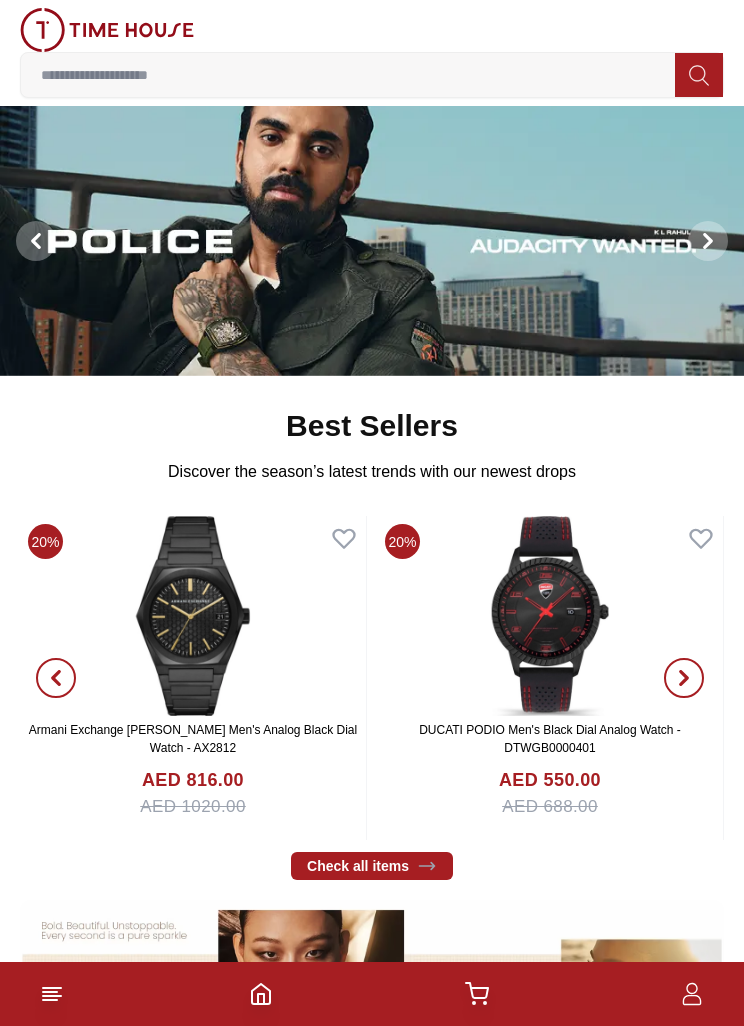 click on "Check all items" at bounding box center [372, 866] 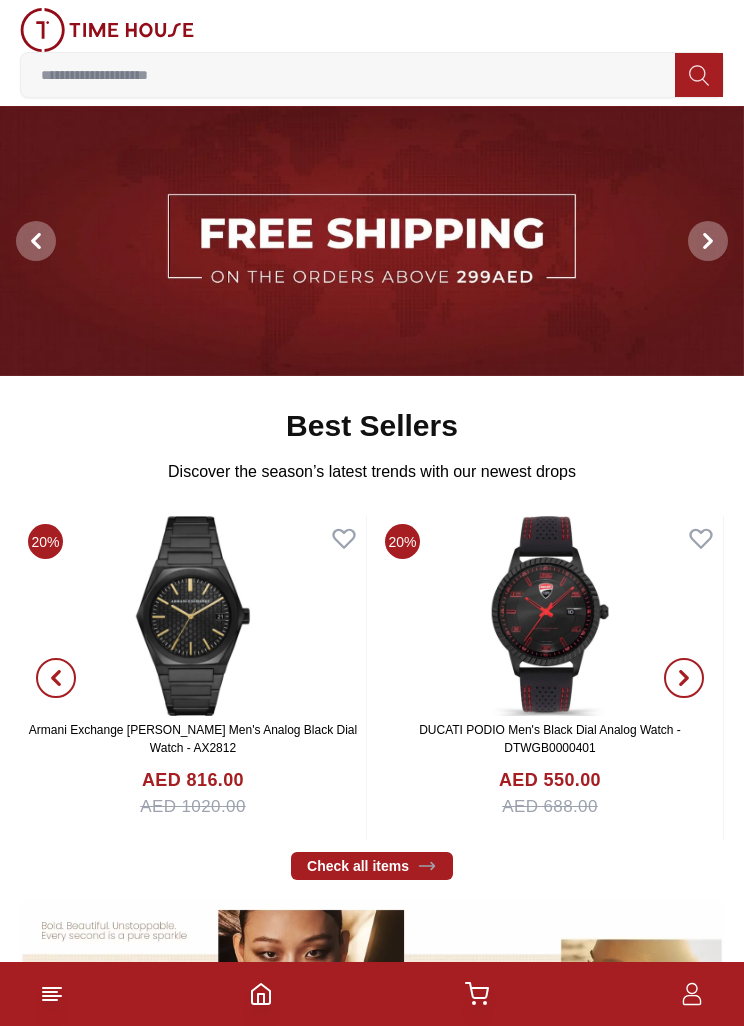 click on "Check all items" at bounding box center [372, 866] 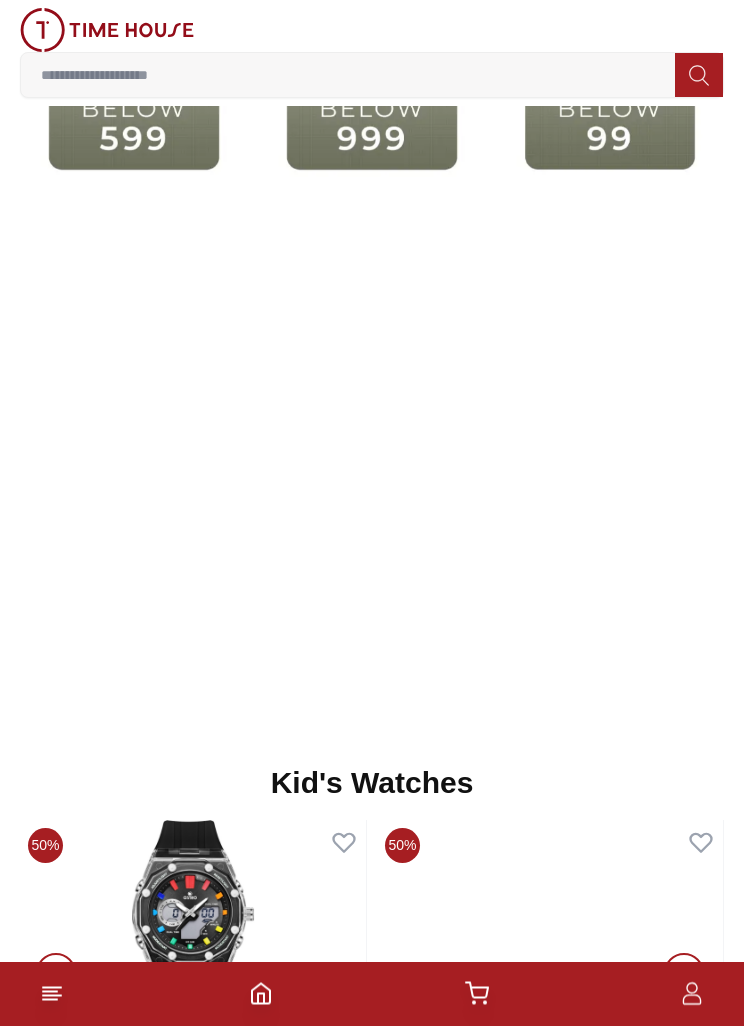 scroll, scrollTop: 3167, scrollLeft: 0, axis: vertical 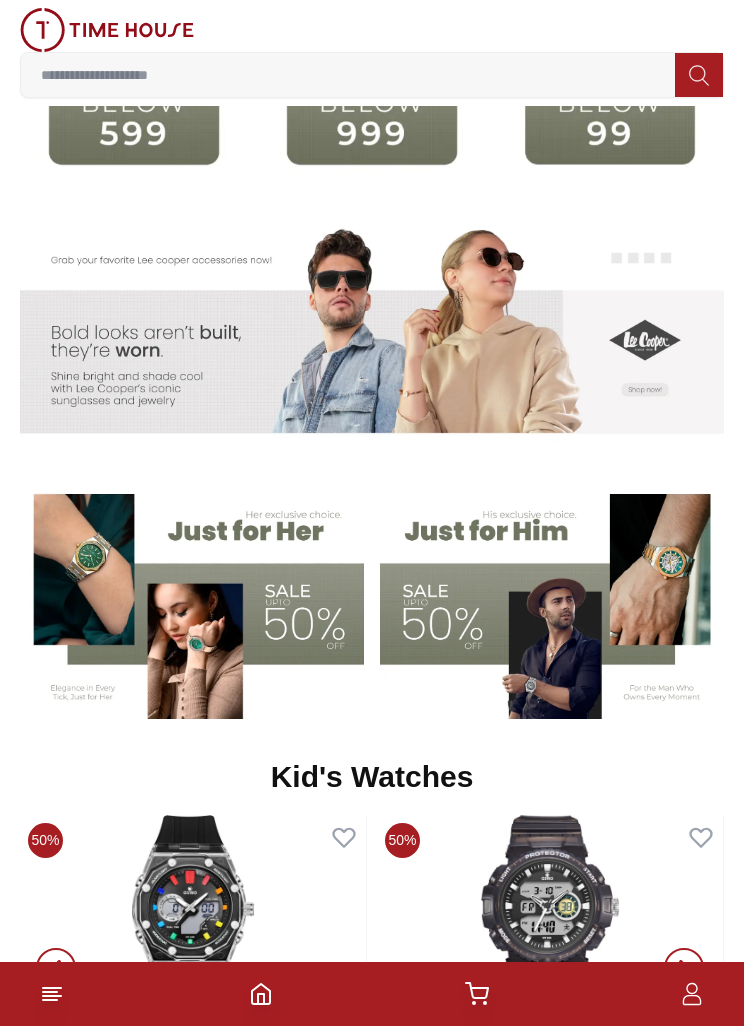 click at bounding box center [552, 599] 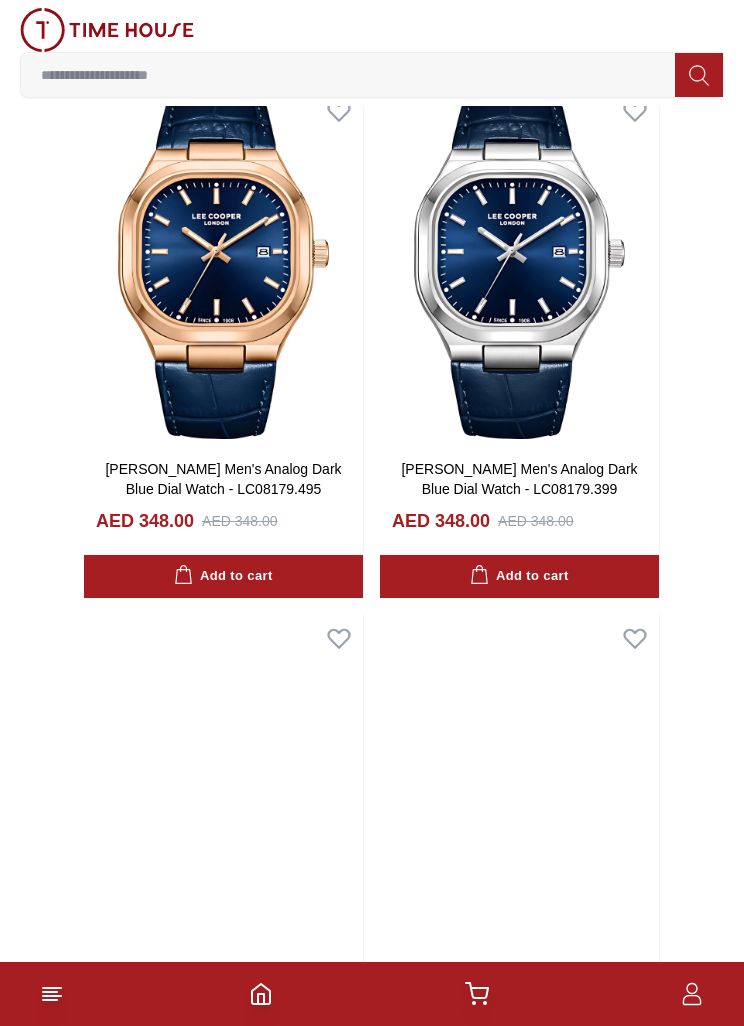 scroll, scrollTop: 3275, scrollLeft: 0, axis: vertical 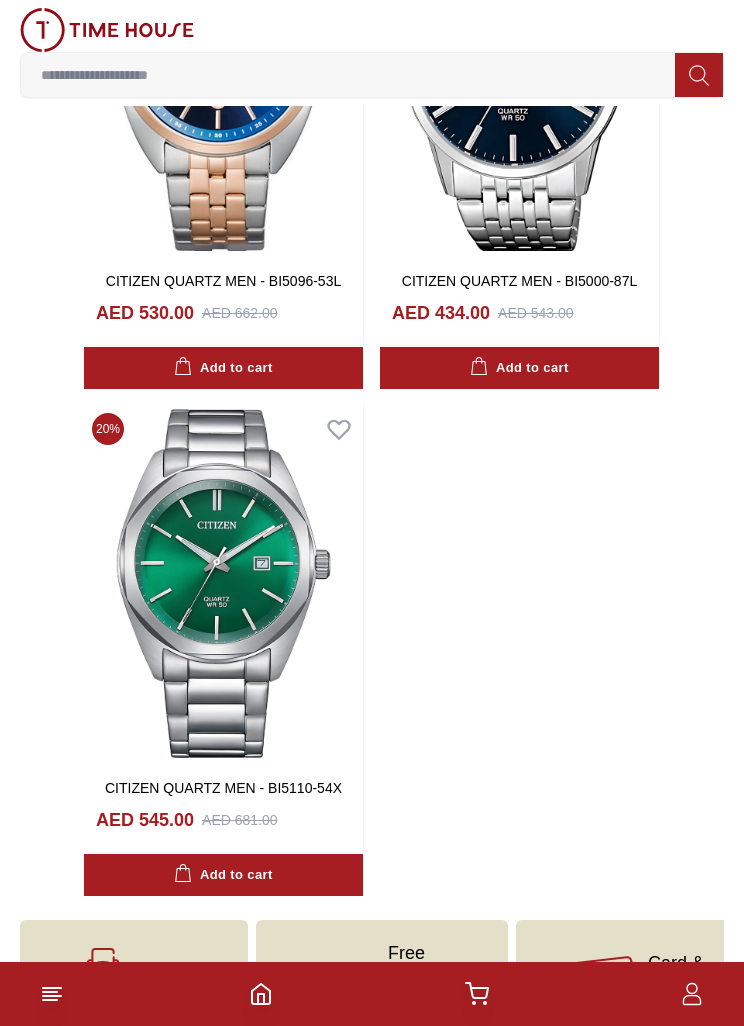 click on "5000+ Models" at bounding box center [169, 983] 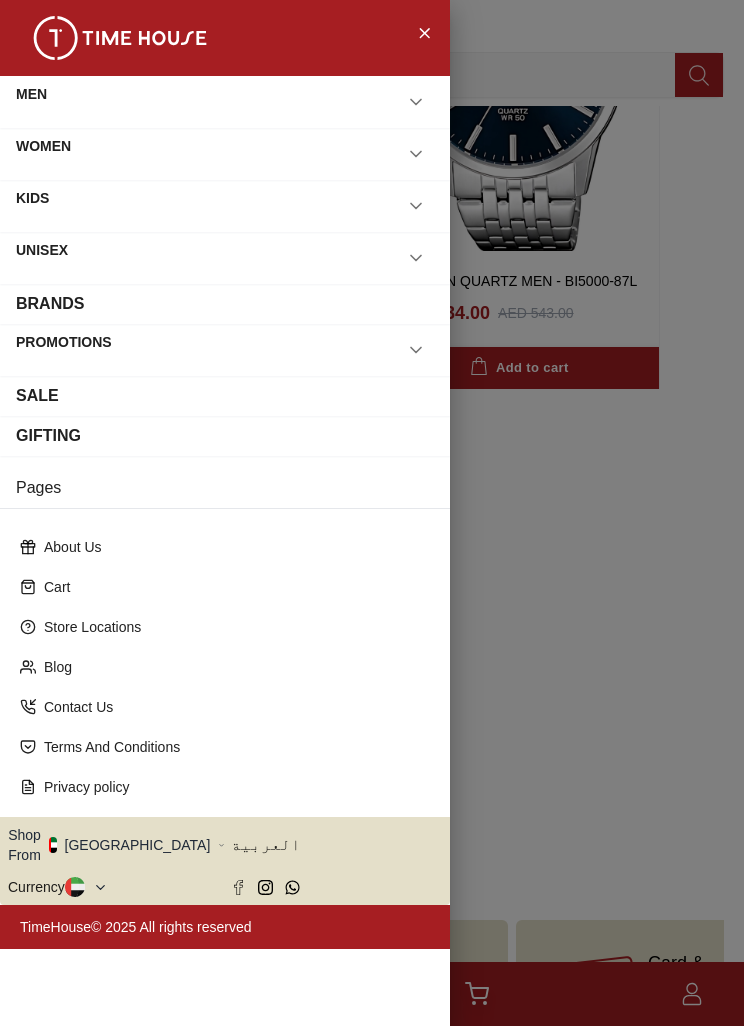 click on "MEN" at bounding box center [225, 102] 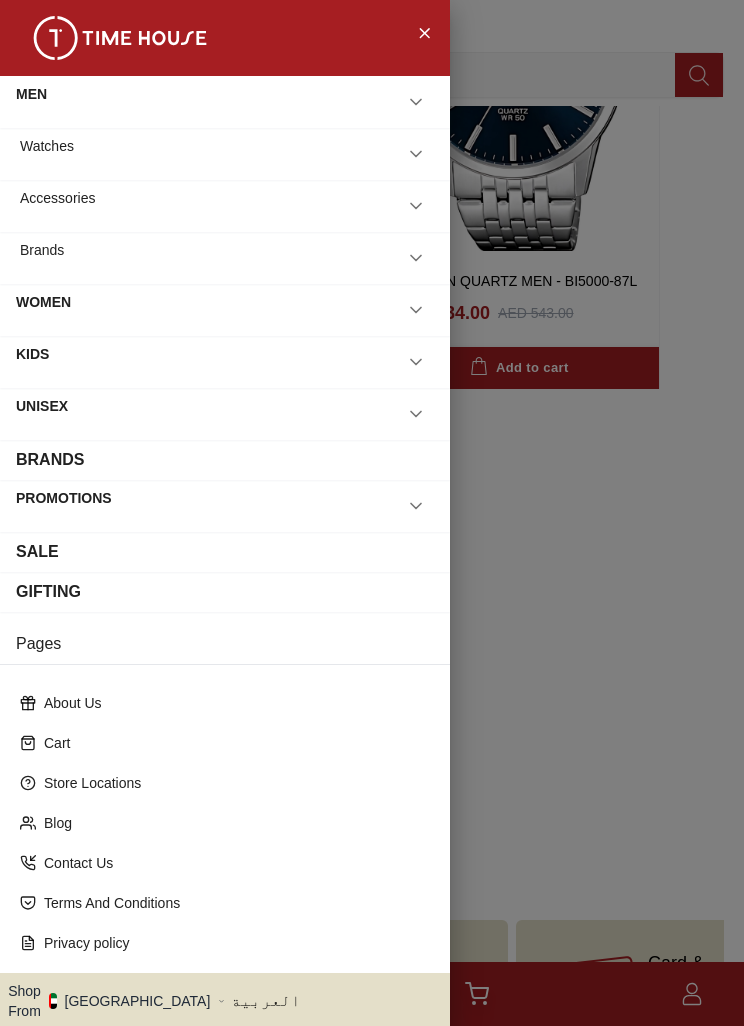 click 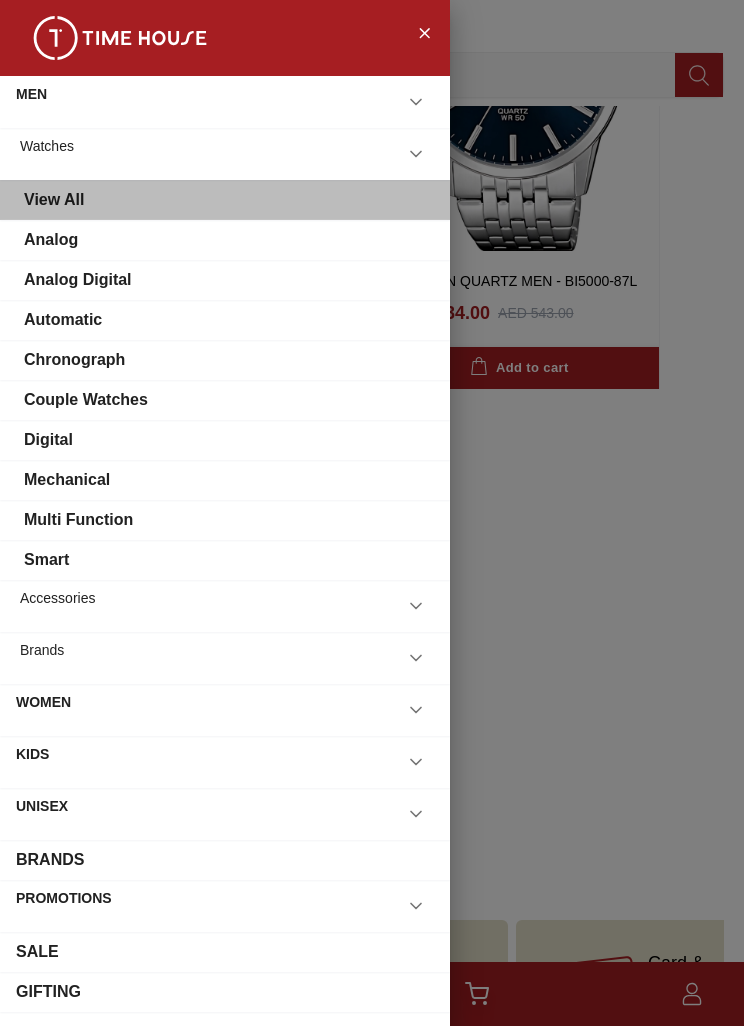 click on "View All" at bounding box center (225, 200) 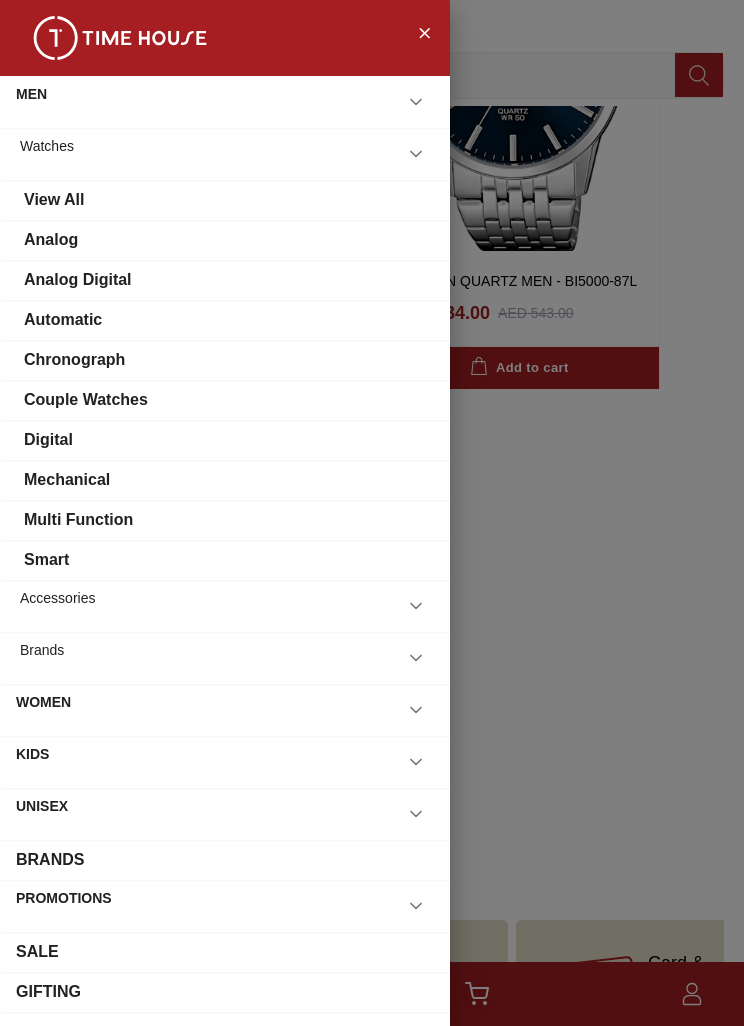 click on "View All" at bounding box center [225, 200] 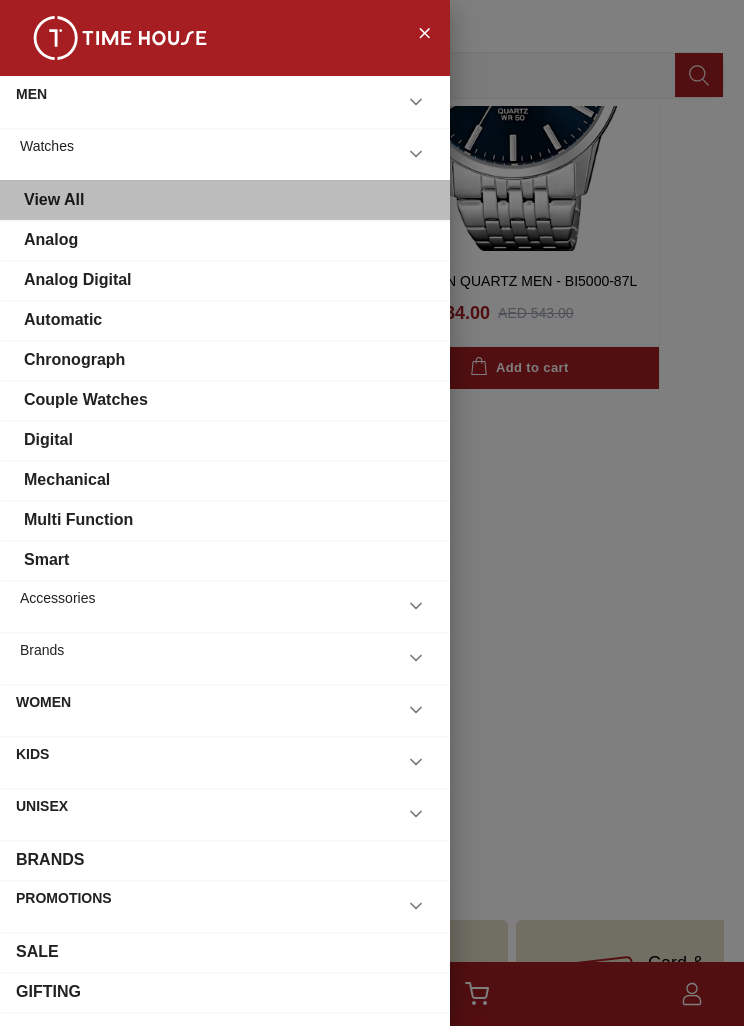 click on "View All" at bounding box center (225, 200) 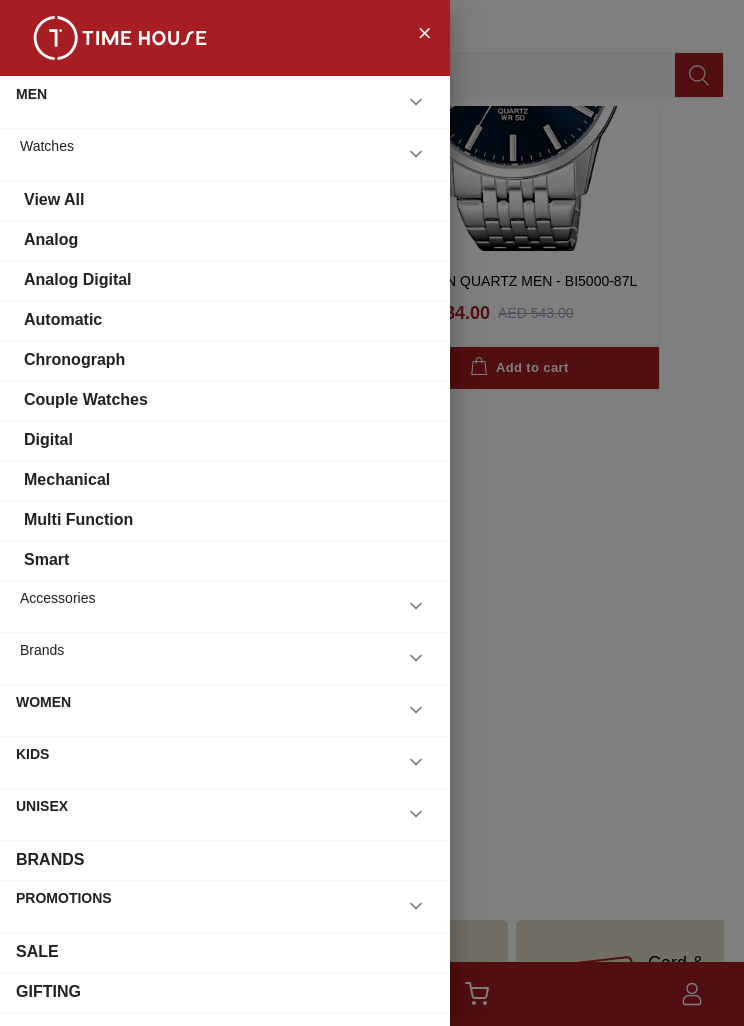 click on "View All" at bounding box center [54, 200] 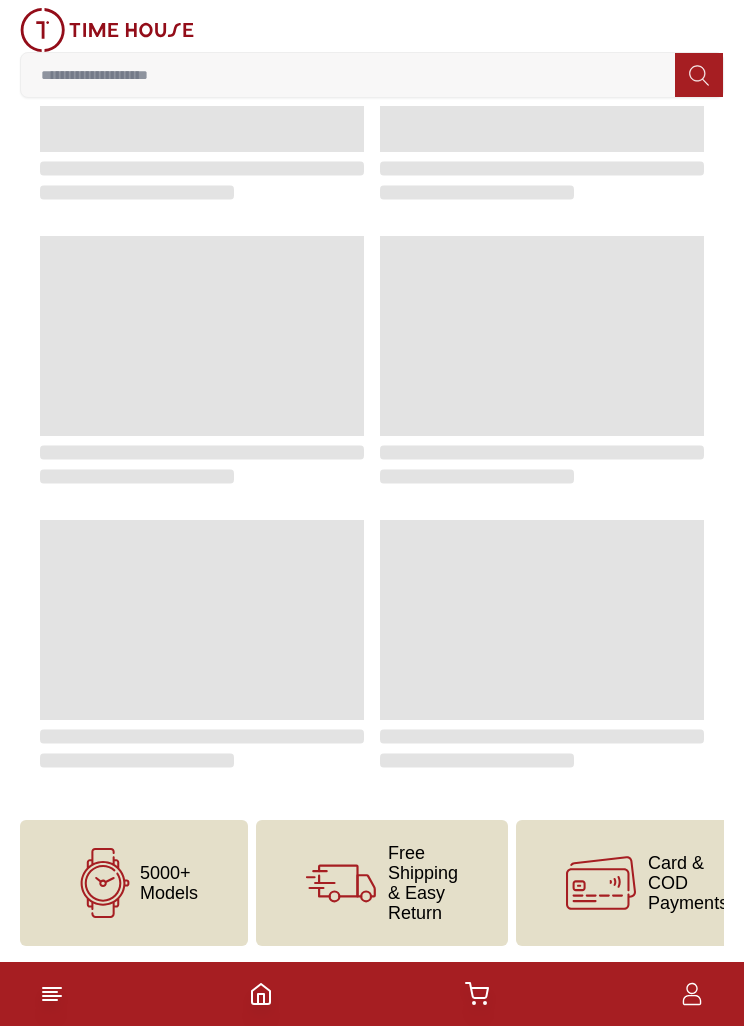 scroll, scrollTop: 0, scrollLeft: 0, axis: both 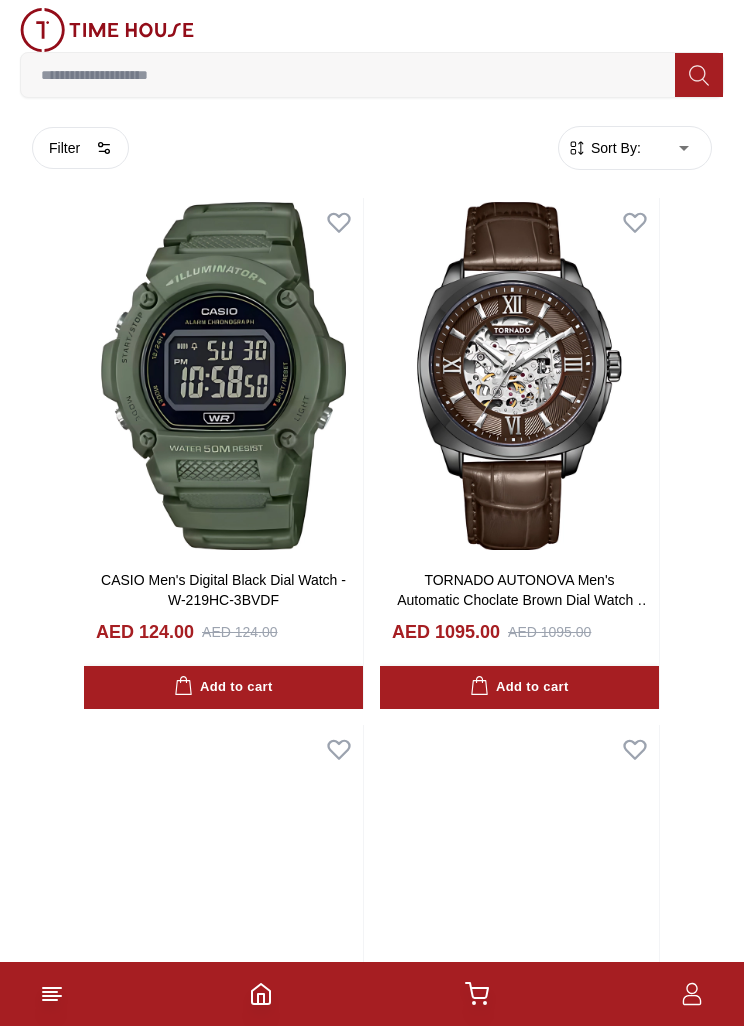 click on "Filter" at bounding box center (80, 148) 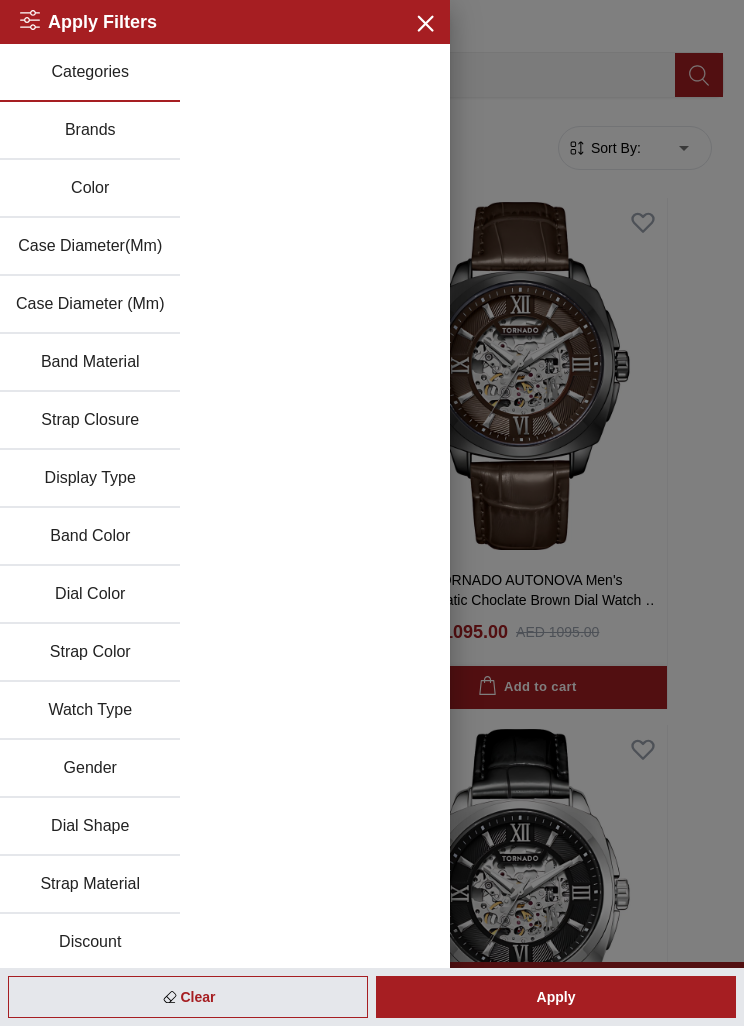 click at bounding box center (372, 513) 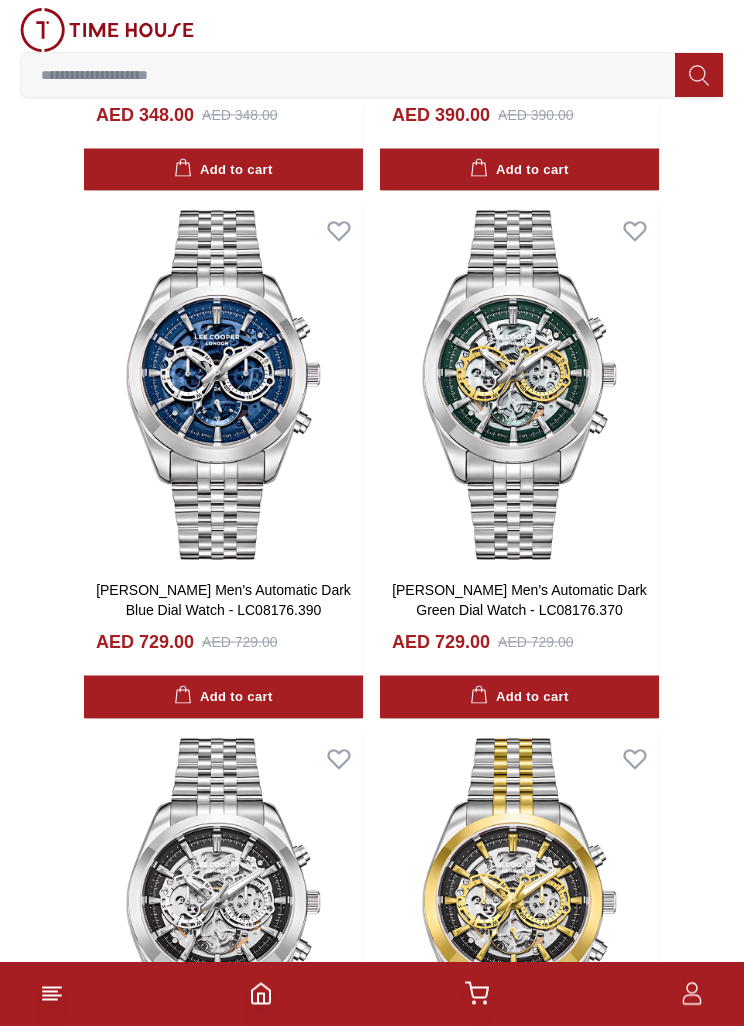 scroll, scrollTop: 4227, scrollLeft: 0, axis: vertical 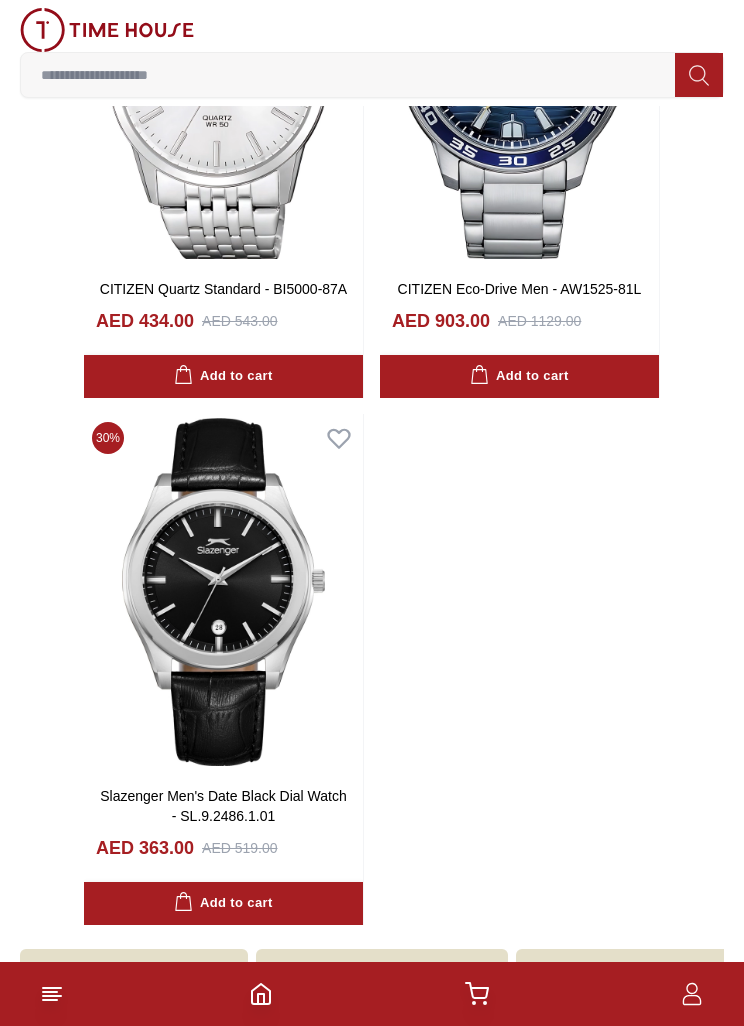 click at bounding box center (348, 75) 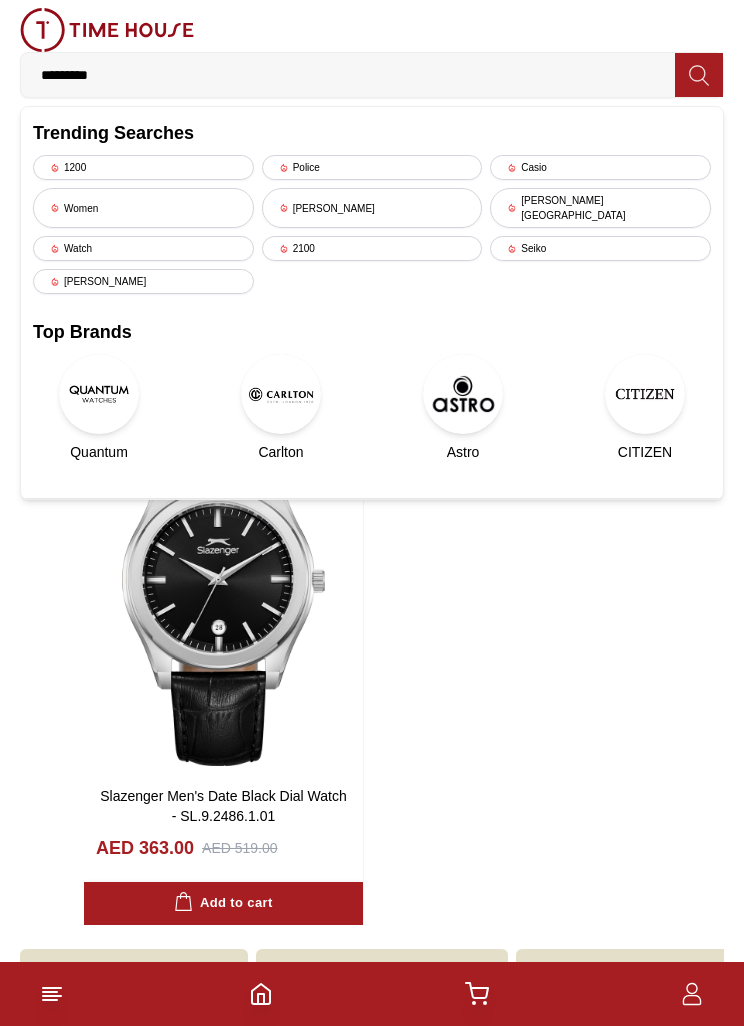 type on "**********" 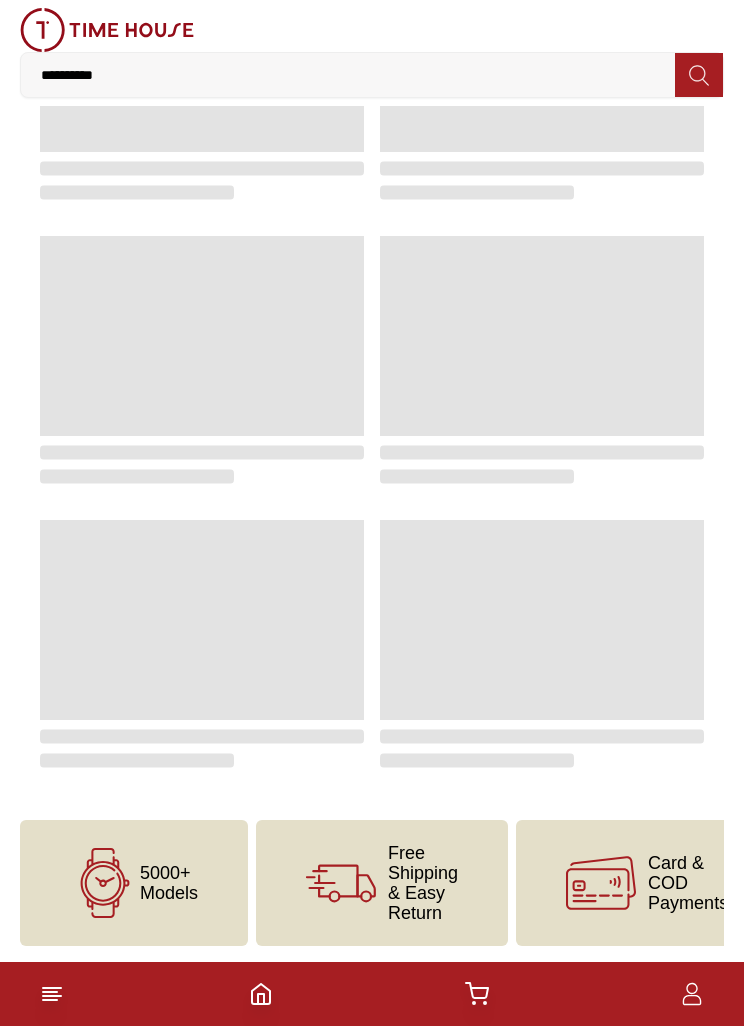 scroll, scrollTop: 0, scrollLeft: 0, axis: both 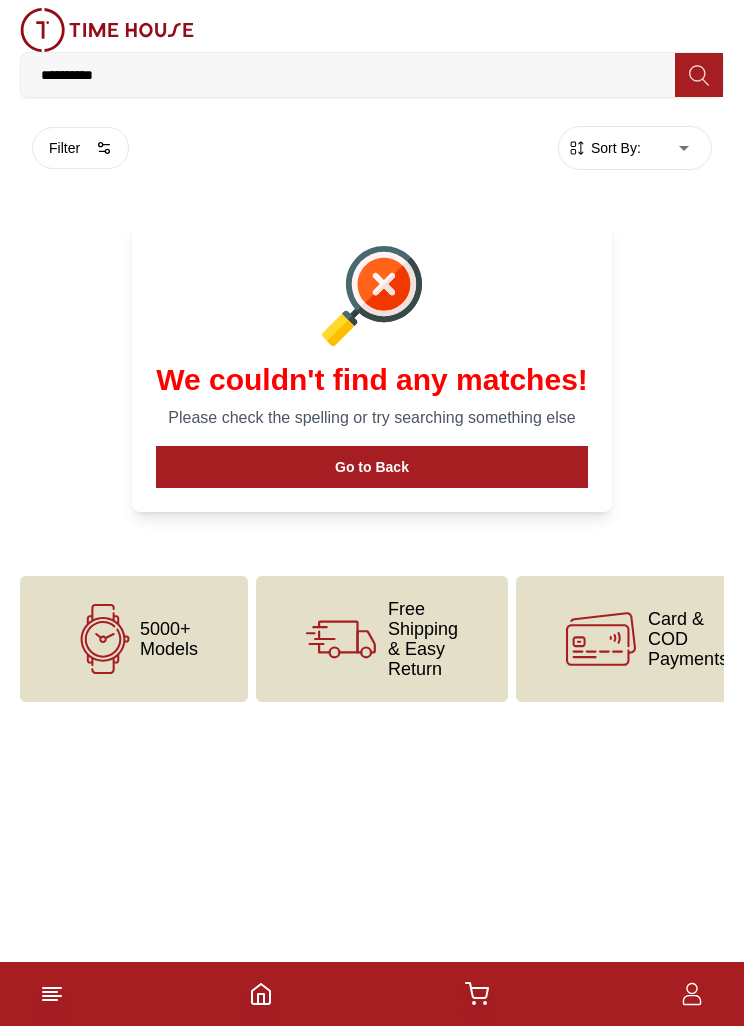 click 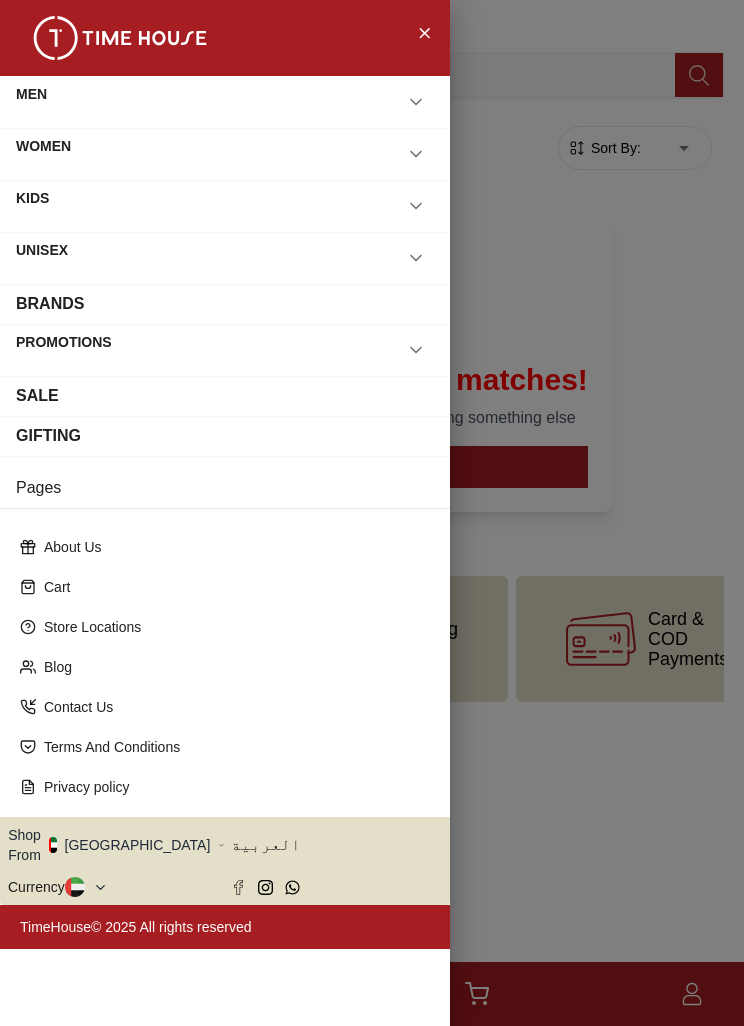 click on "MEN" at bounding box center [225, 102] 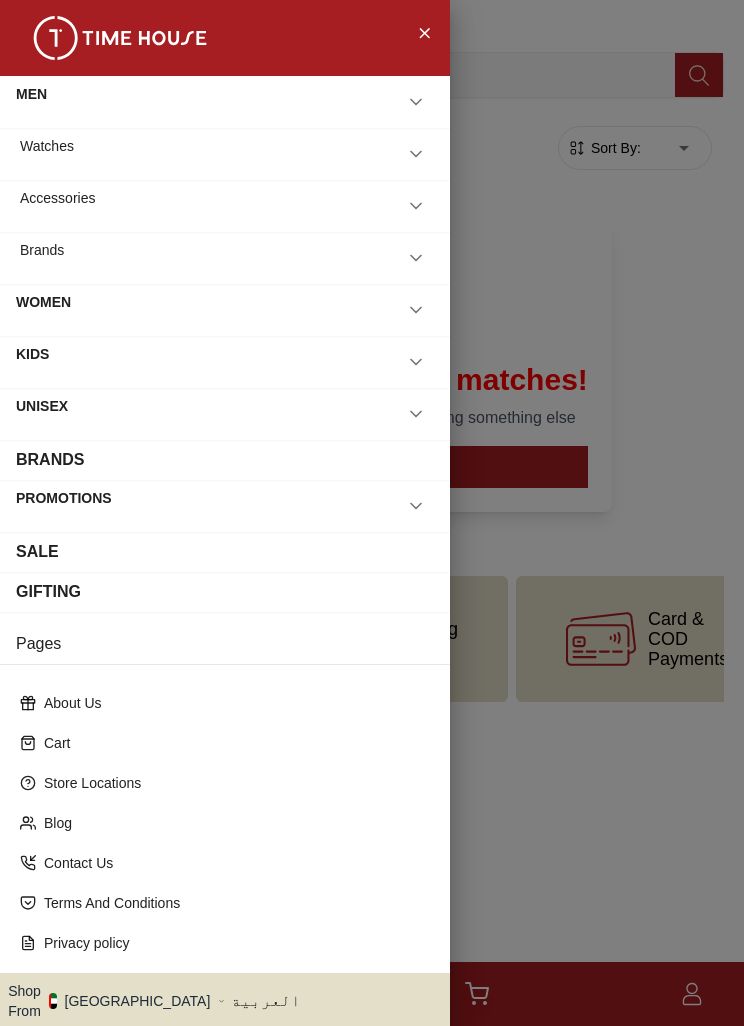 click on "BRANDS" at bounding box center [225, 460] 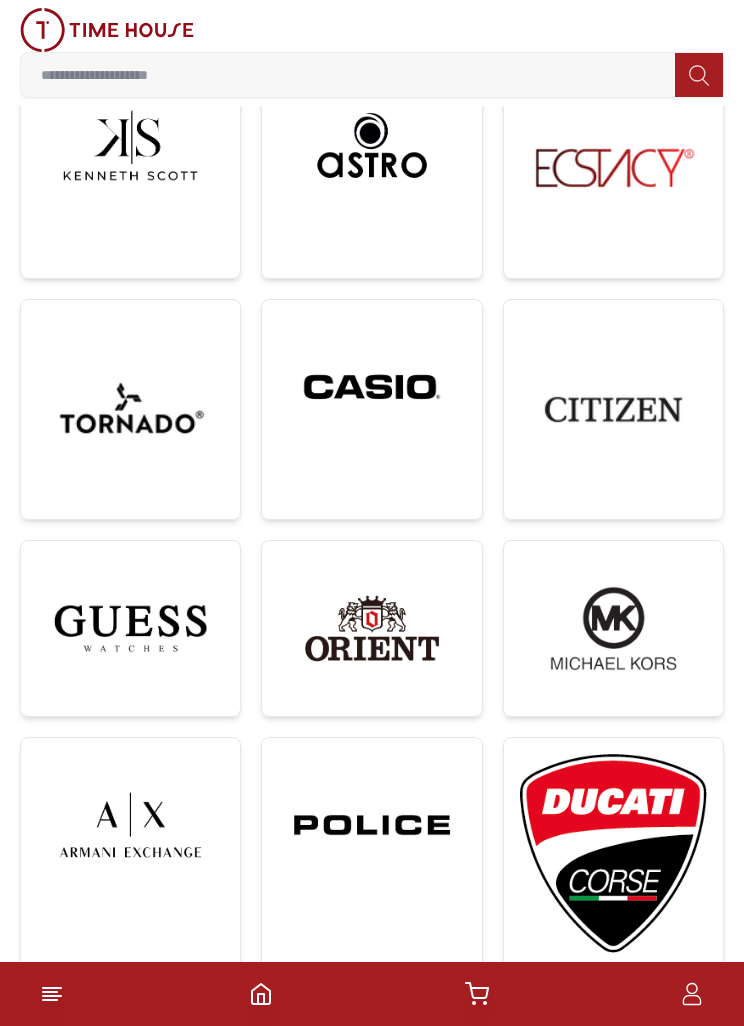 scroll, scrollTop: 0, scrollLeft: 0, axis: both 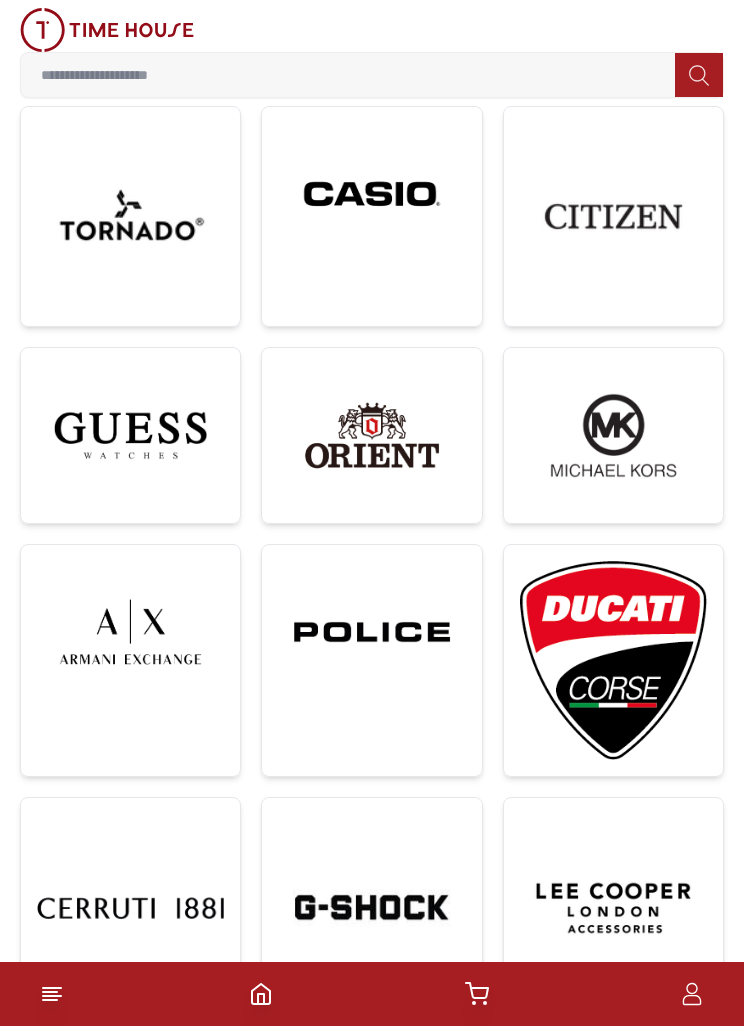 click at bounding box center (130, 632) 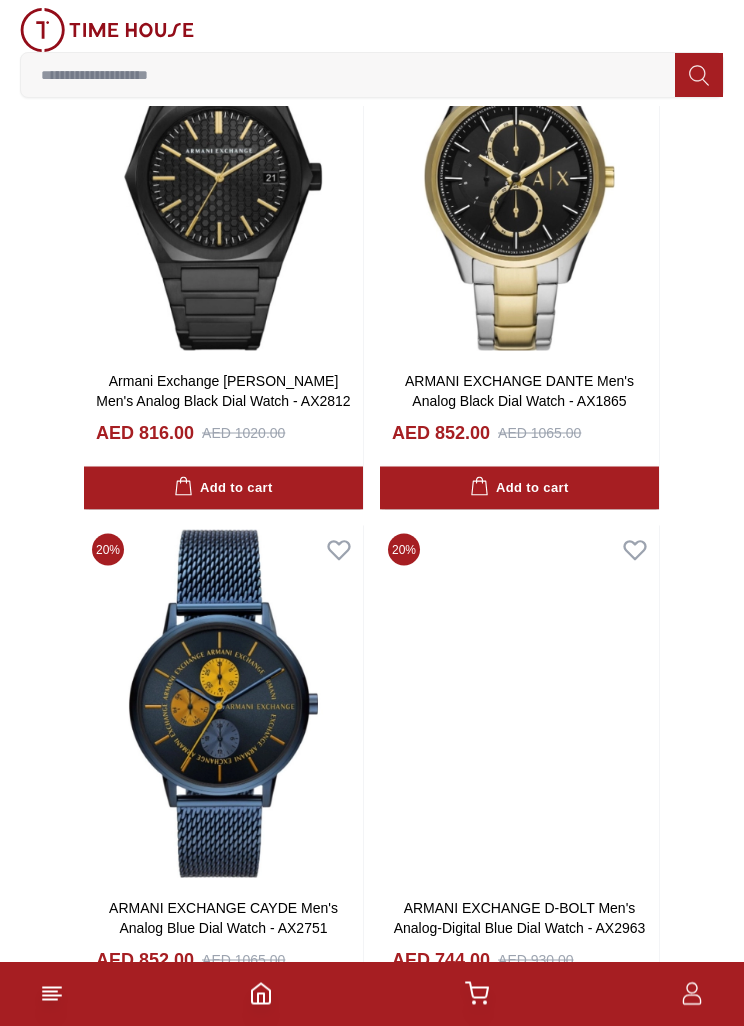 scroll, scrollTop: 2422, scrollLeft: 0, axis: vertical 